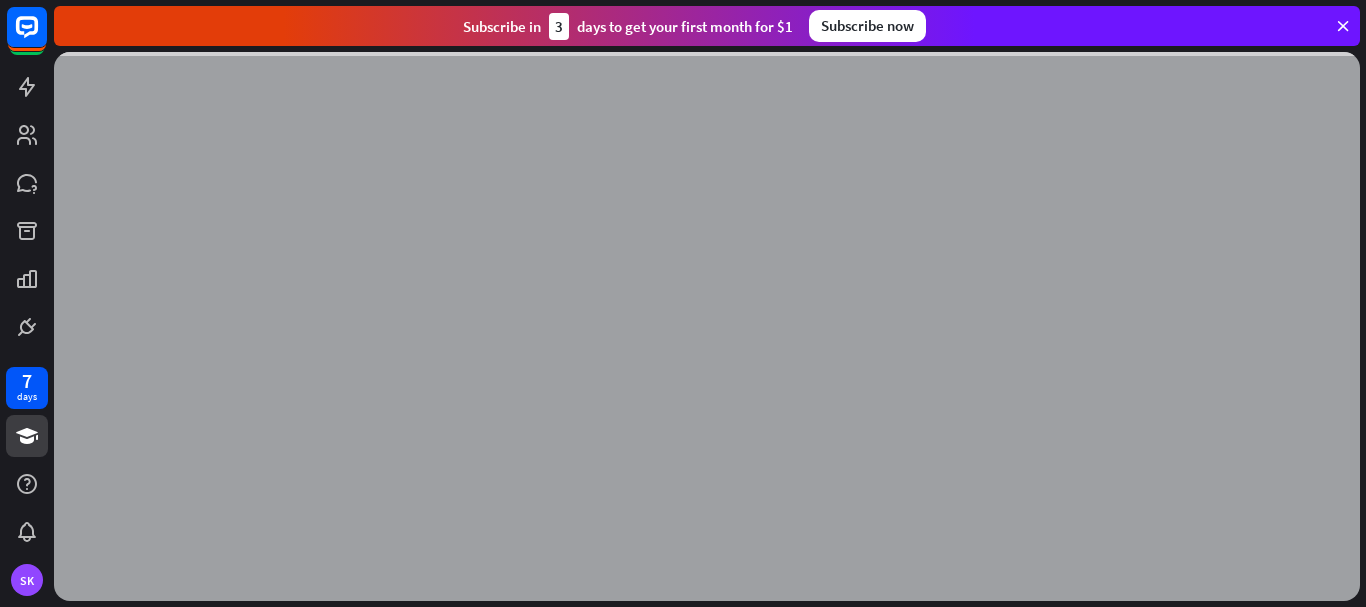 scroll, scrollTop: 0, scrollLeft: 0, axis: both 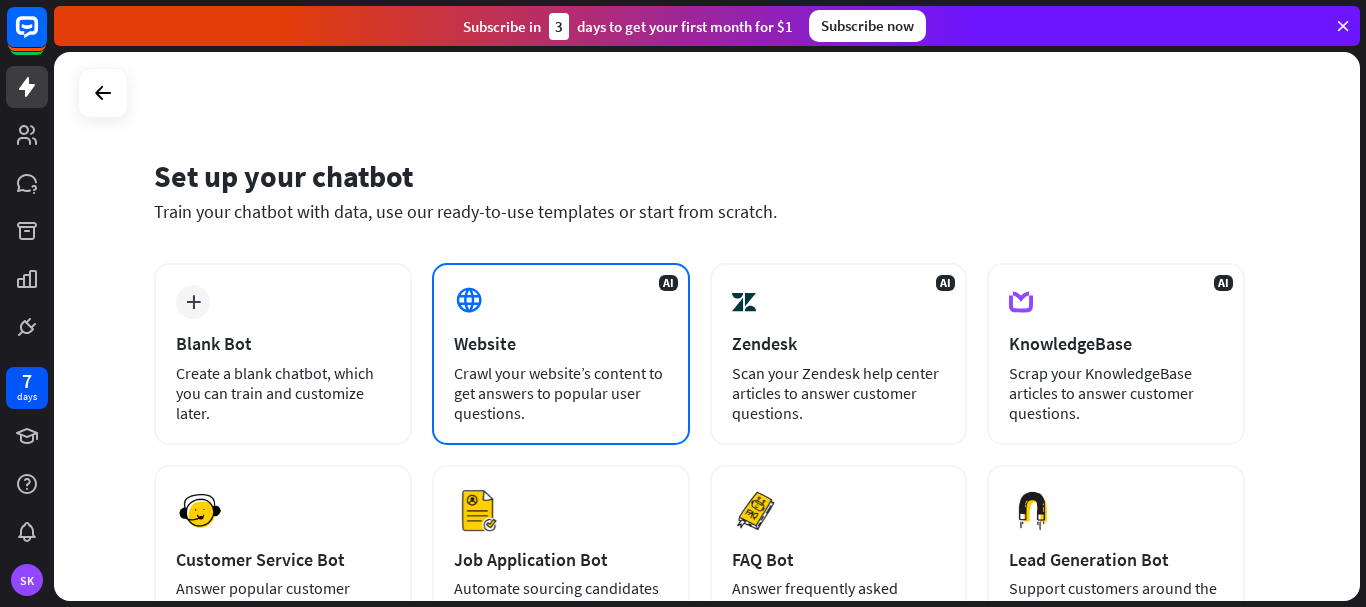 click on "Website" at bounding box center (561, 343) 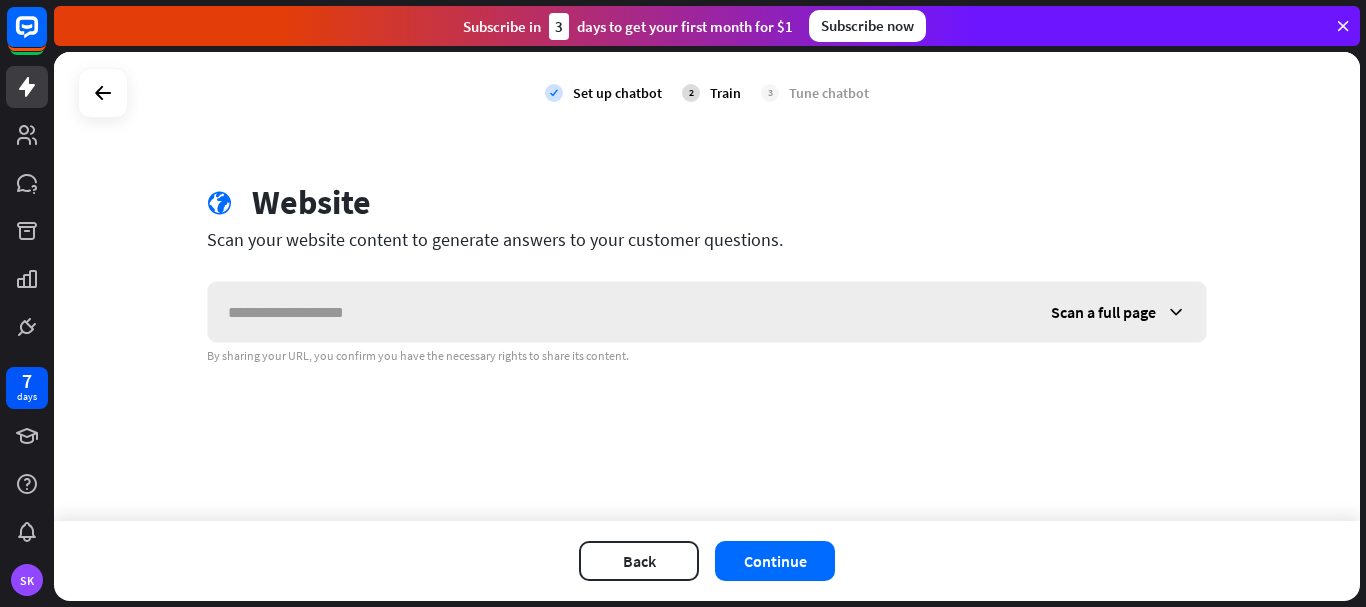 click at bounding box center (619, 312) 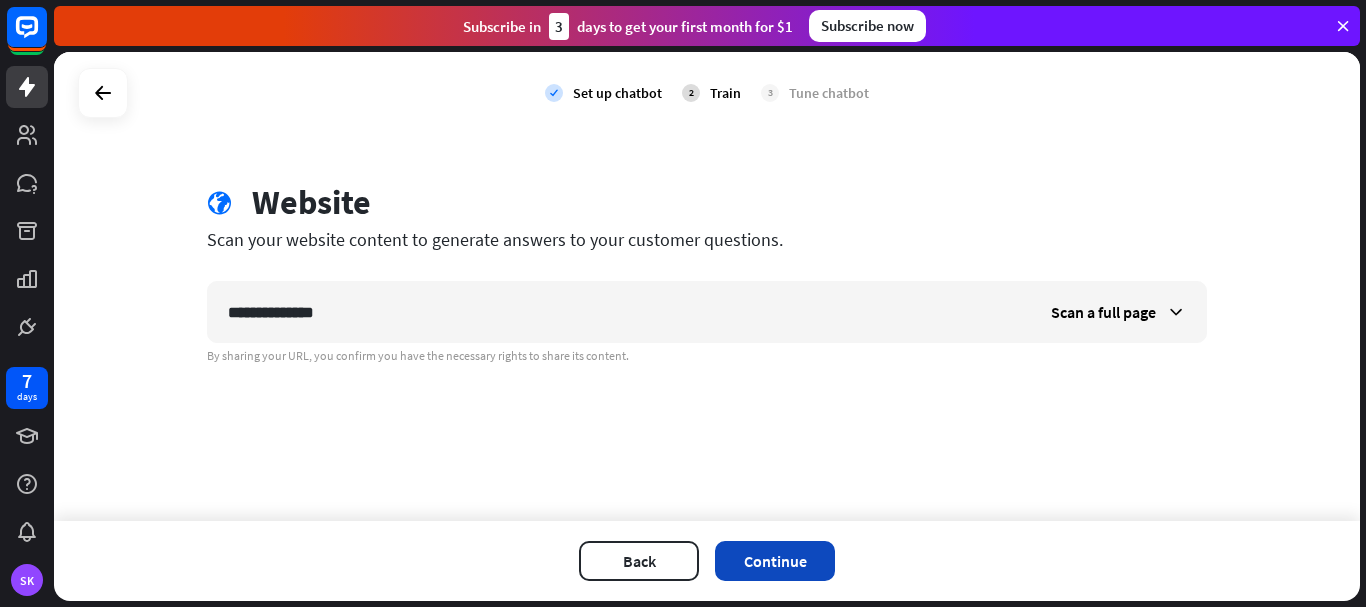type on "**********" 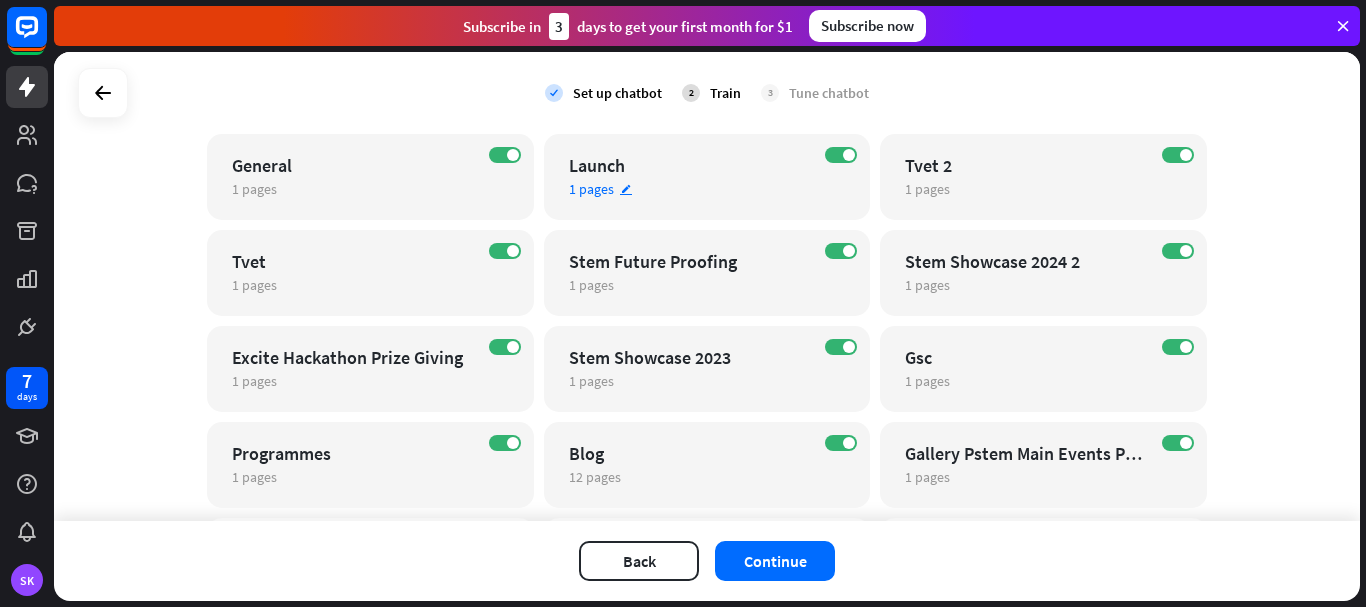 scroll, scrollTop: 0, scrollLeft: 0, axis: both 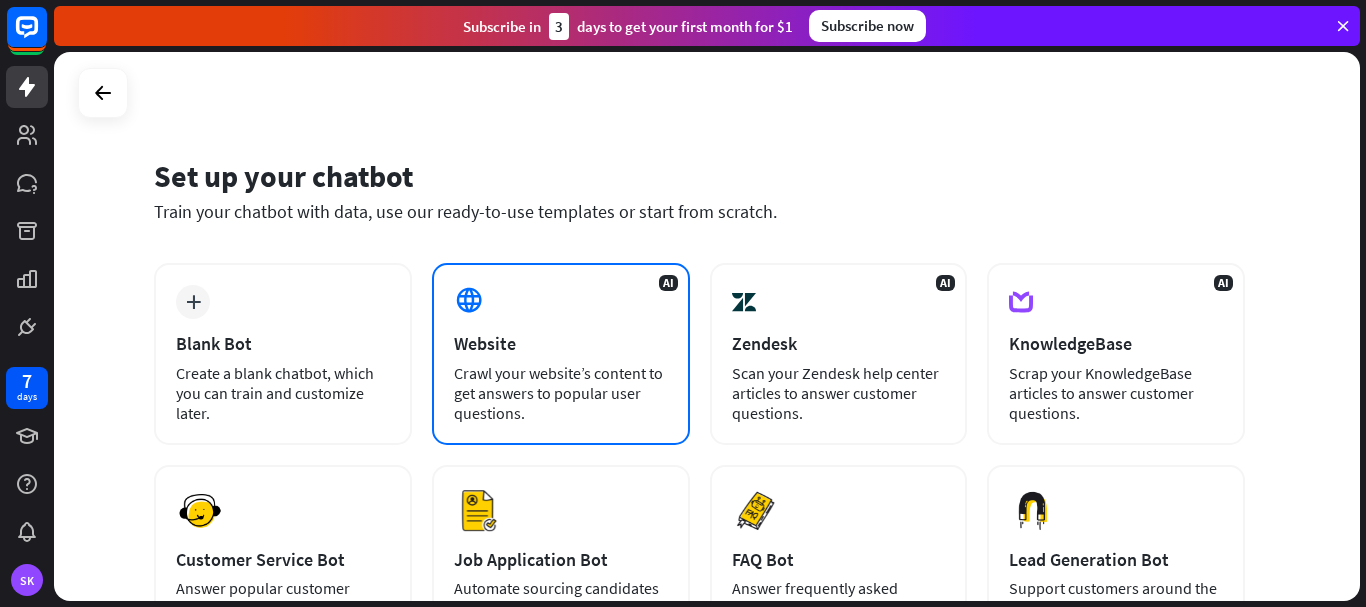 click on "AI     Website
Crawl your website’s content to get answers to
popular user questions." at bounding box center [561, 354] 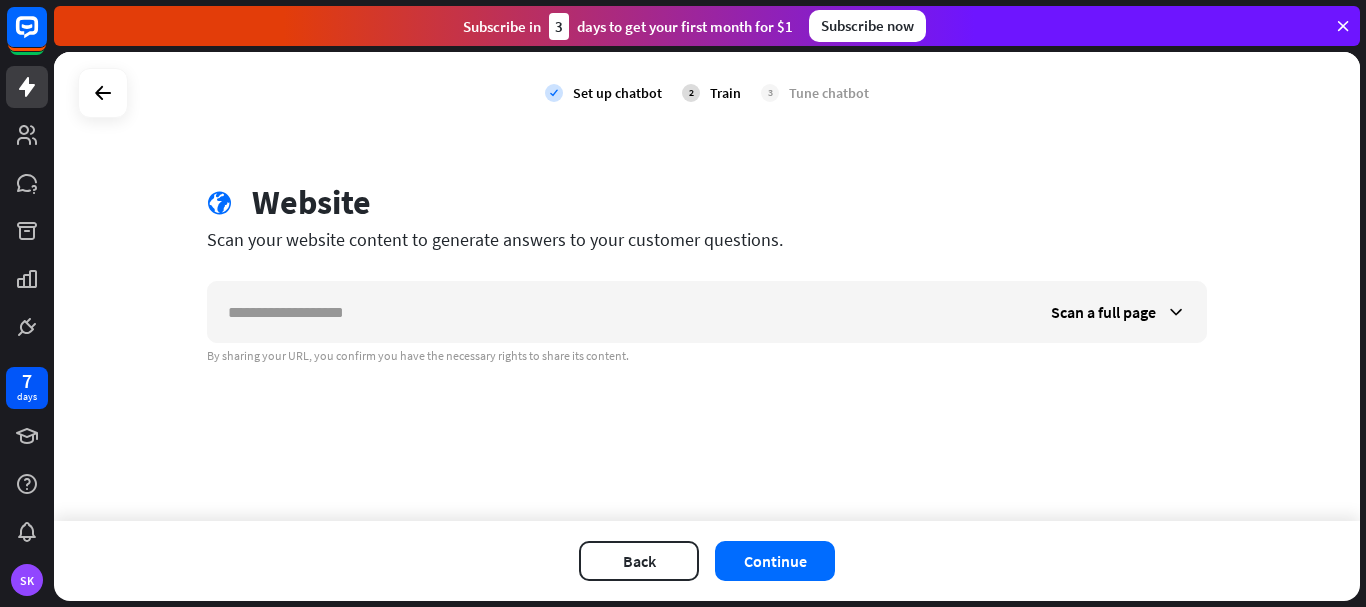 scroll, scrollTop: 0, scrollLeft: 0, axis: both 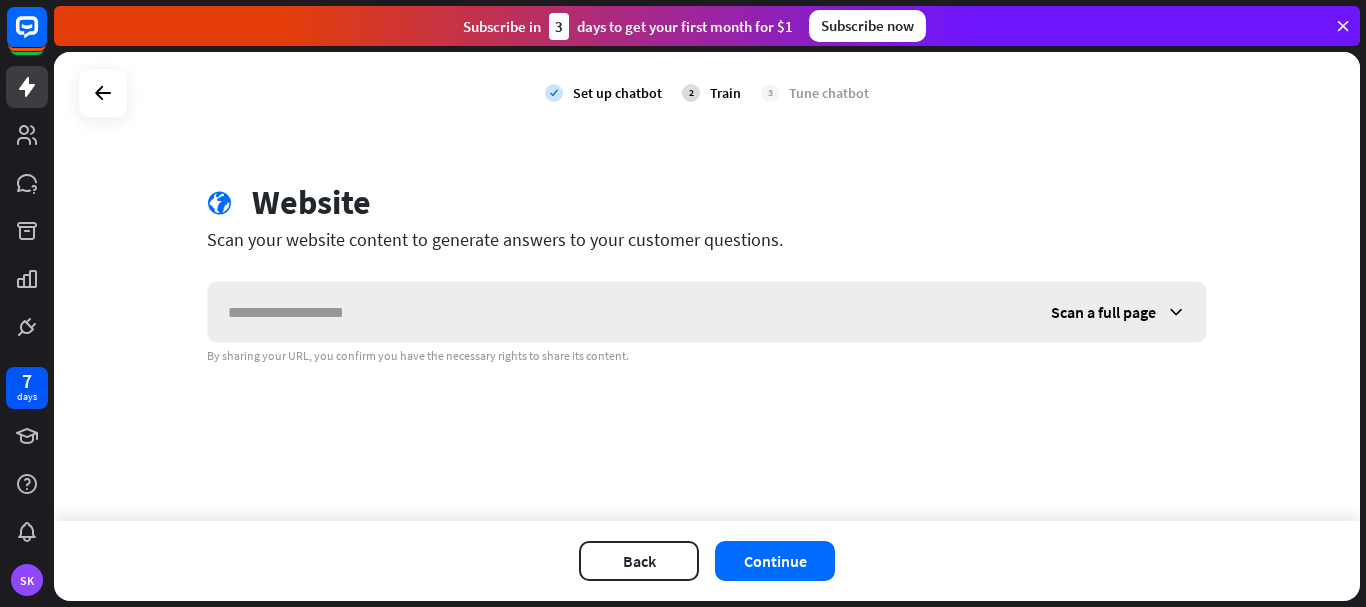 click at bounding box center (619, 312) 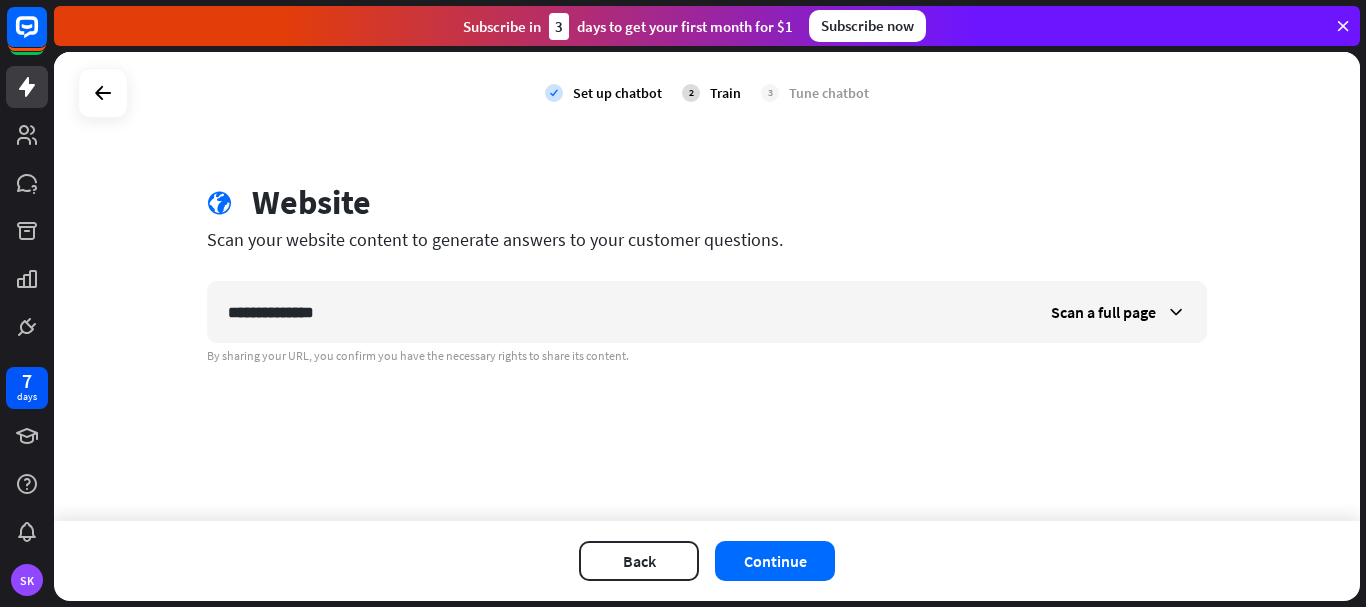 type on "**********" 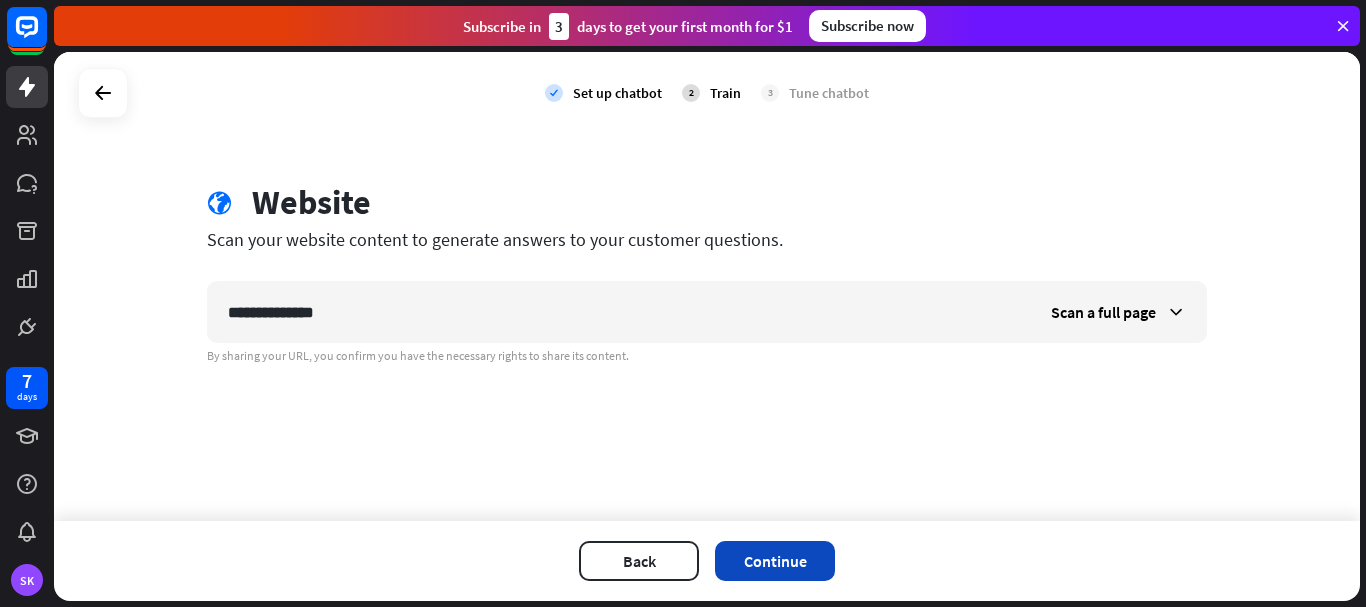 click on "Continue" at bounding box center [775, 561] 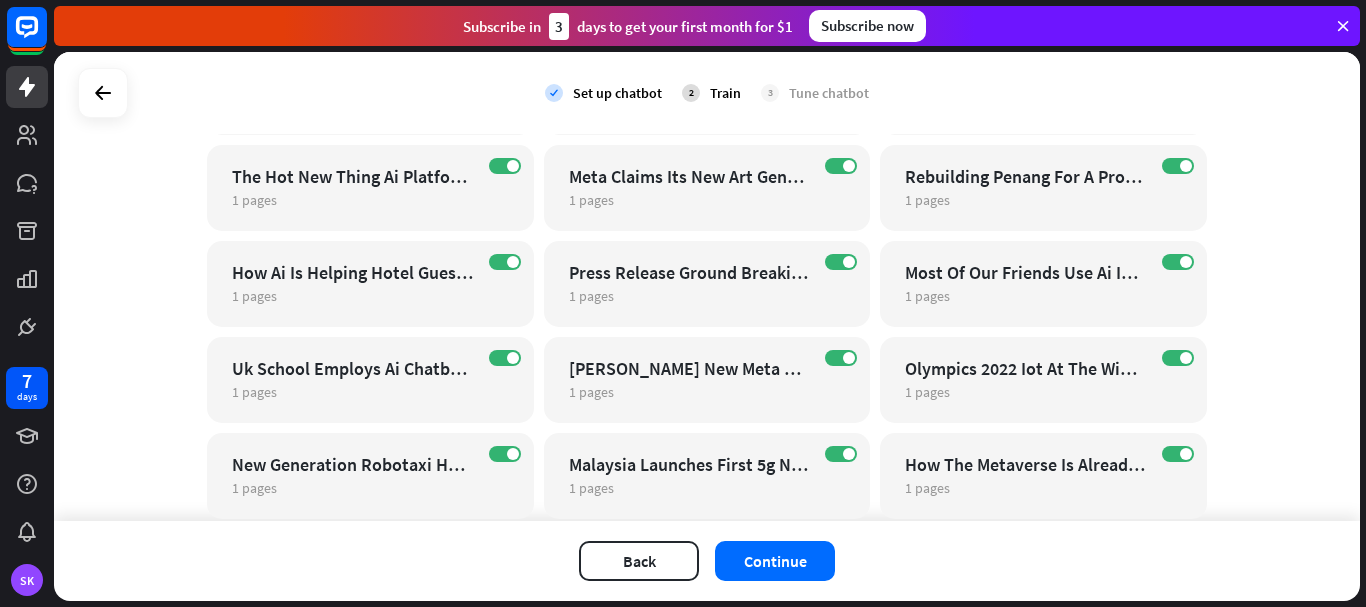 scroll, scrollTop: 2200, scrollLeft: 0, axis: vertical 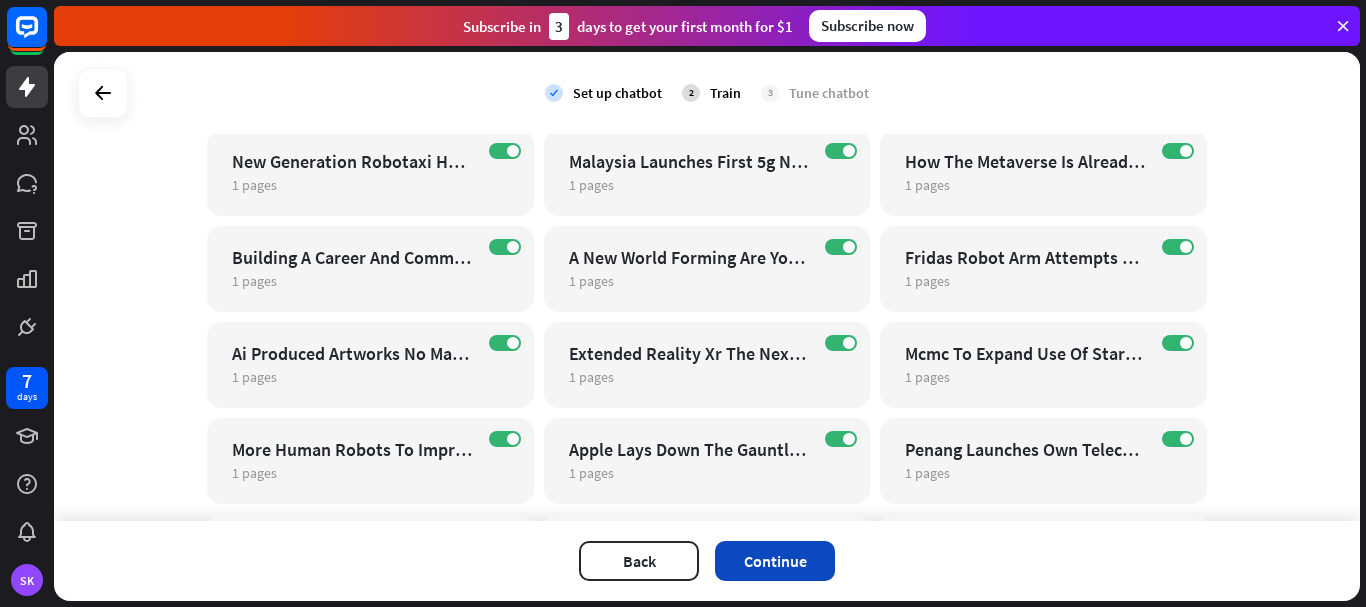 click on "Continue" at bounding box center (775, 561) 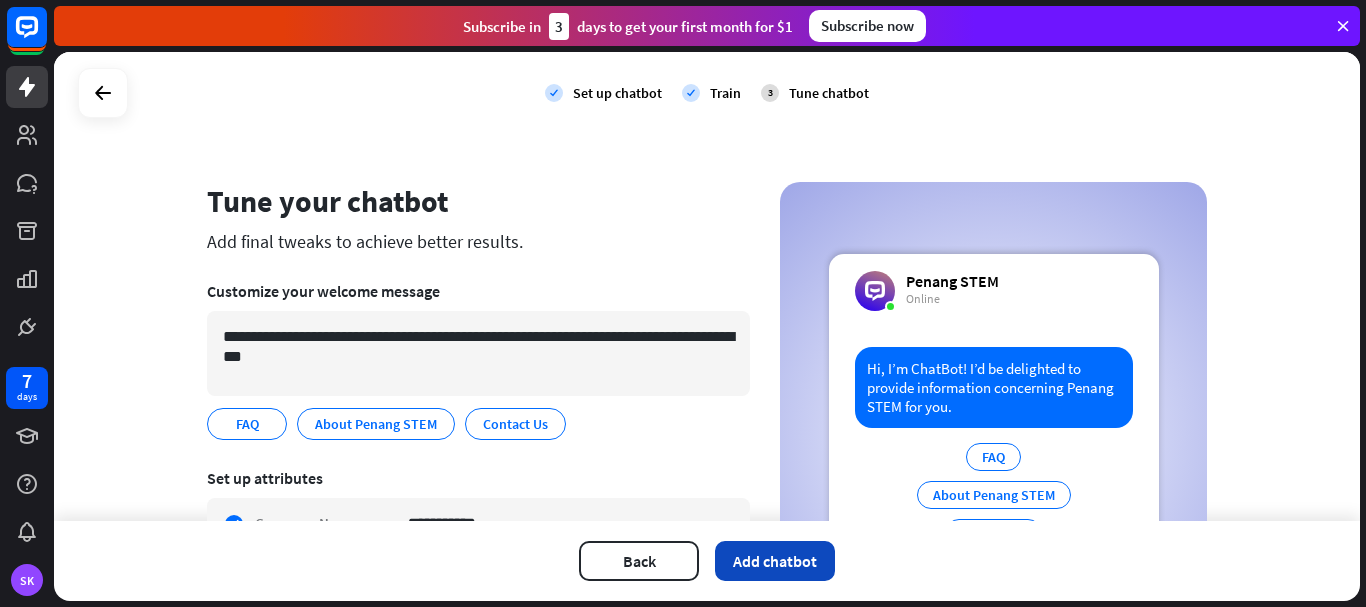 click on "Add chatbot" at bounding box center (775, 561) 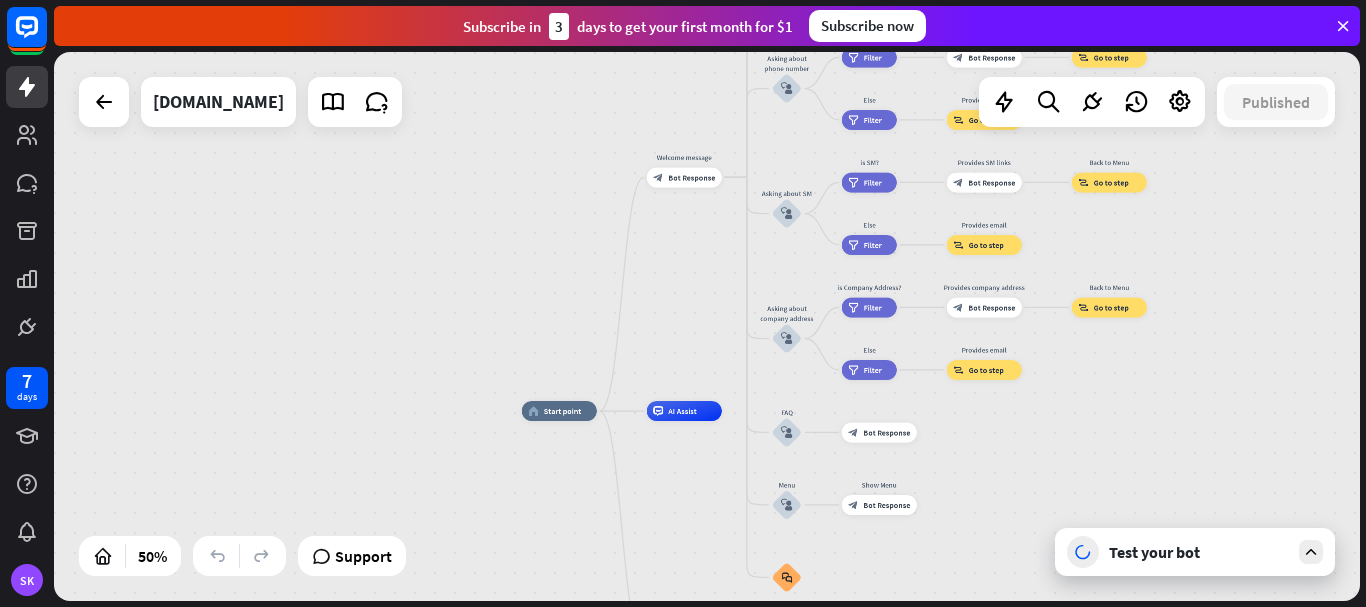 click on "Test your bot" at bounding box center (1199, 552) 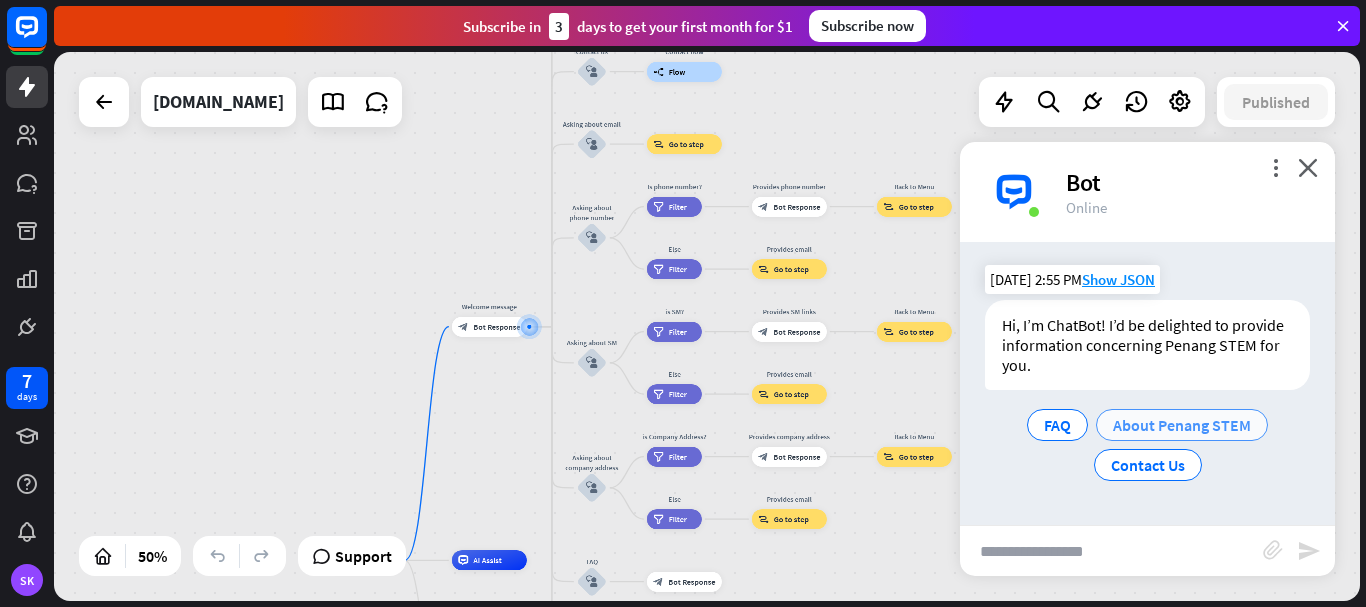 click on "About Penang STEM" at bounding box center (1182, 425) 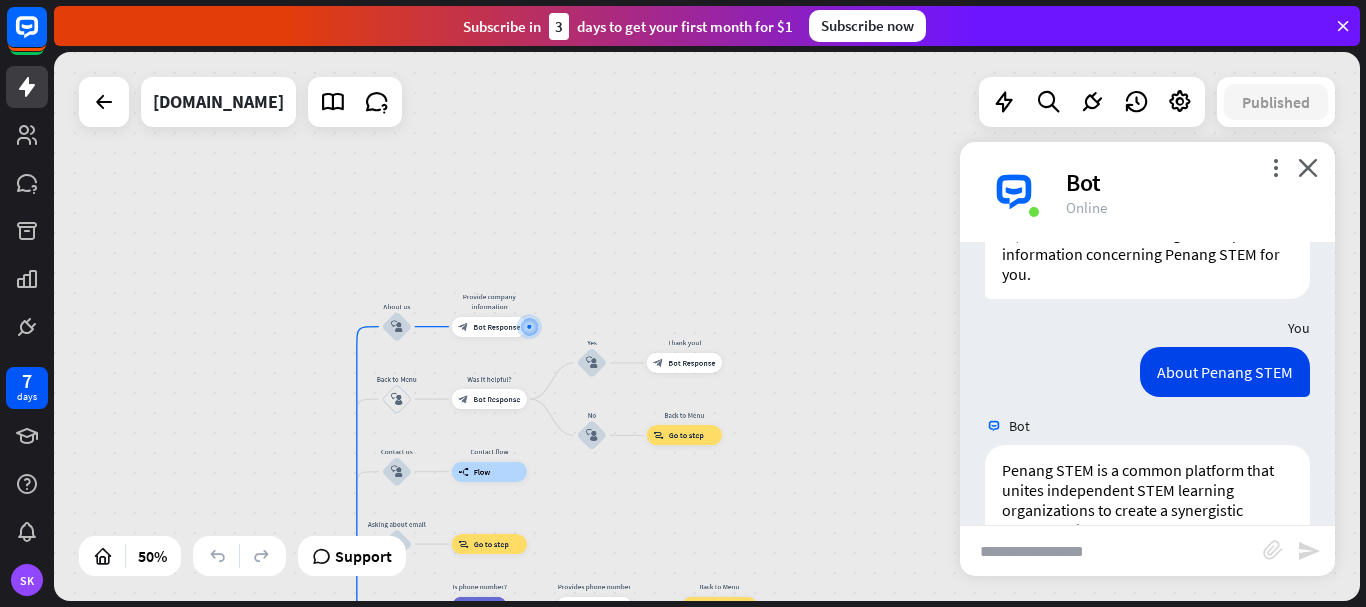 scroll, scrollTop: 266, scrollLeft: 0, axis: vertical 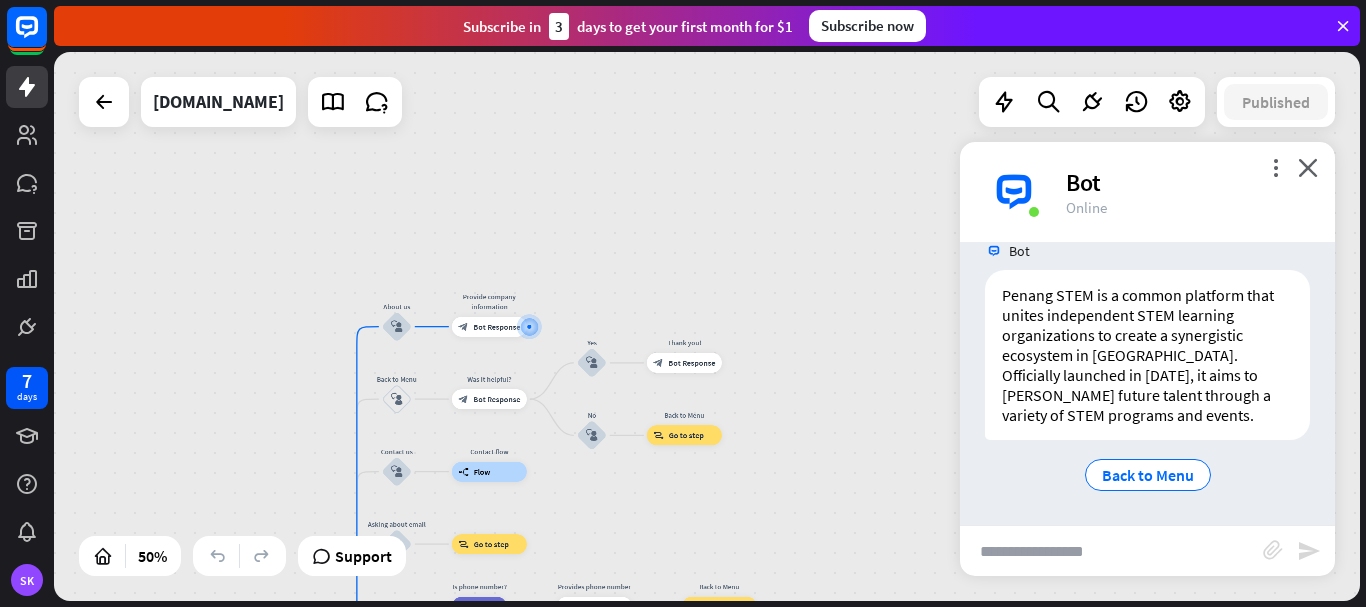 click at bounding box center (1111, 551) 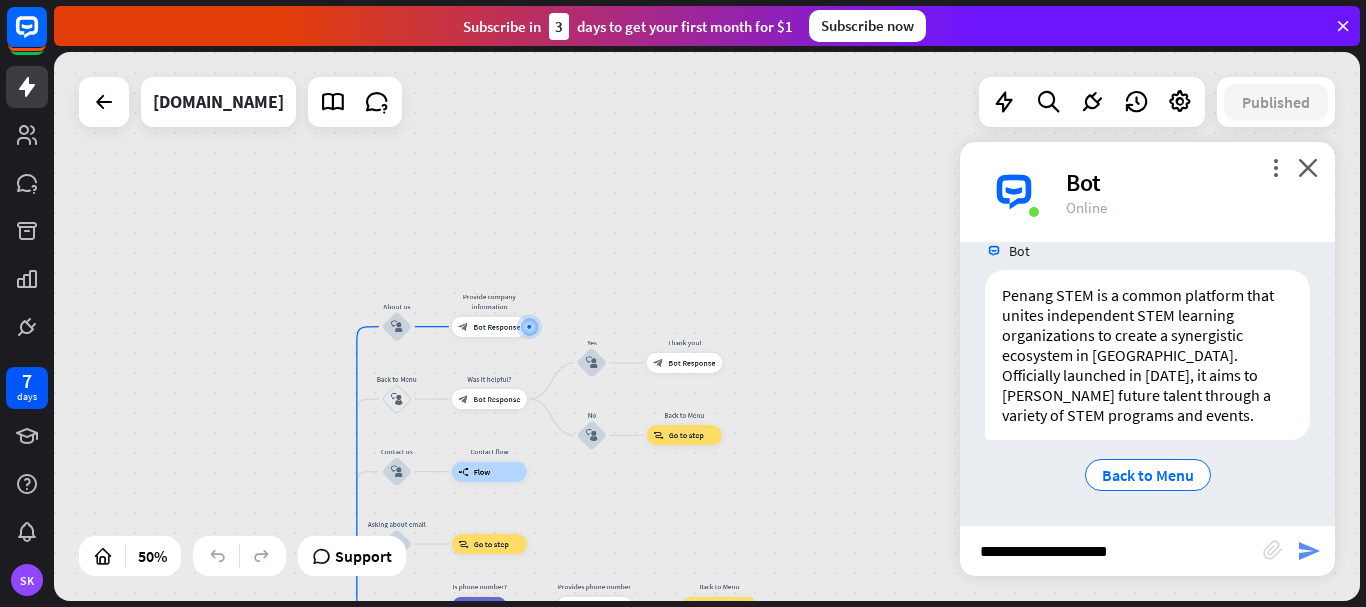 type on "**********" 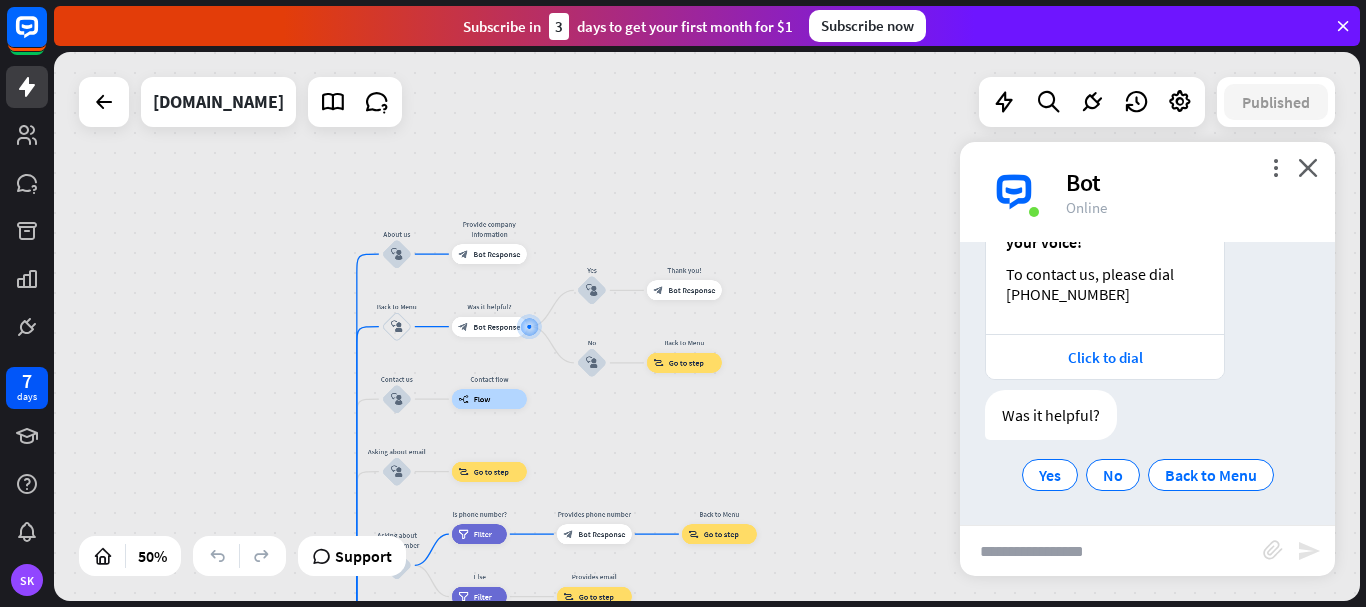 scroll, scrollTop: 653, scrollLeft: 0, axis: vertical 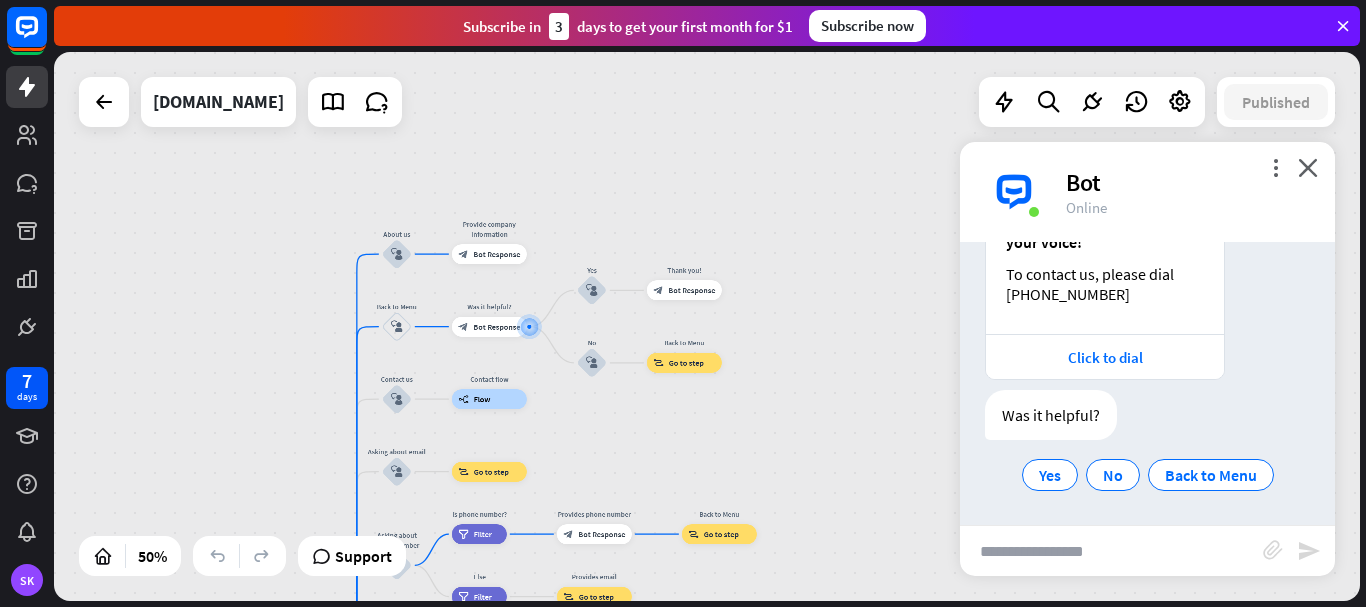 click at bounding box center [1111, 551] 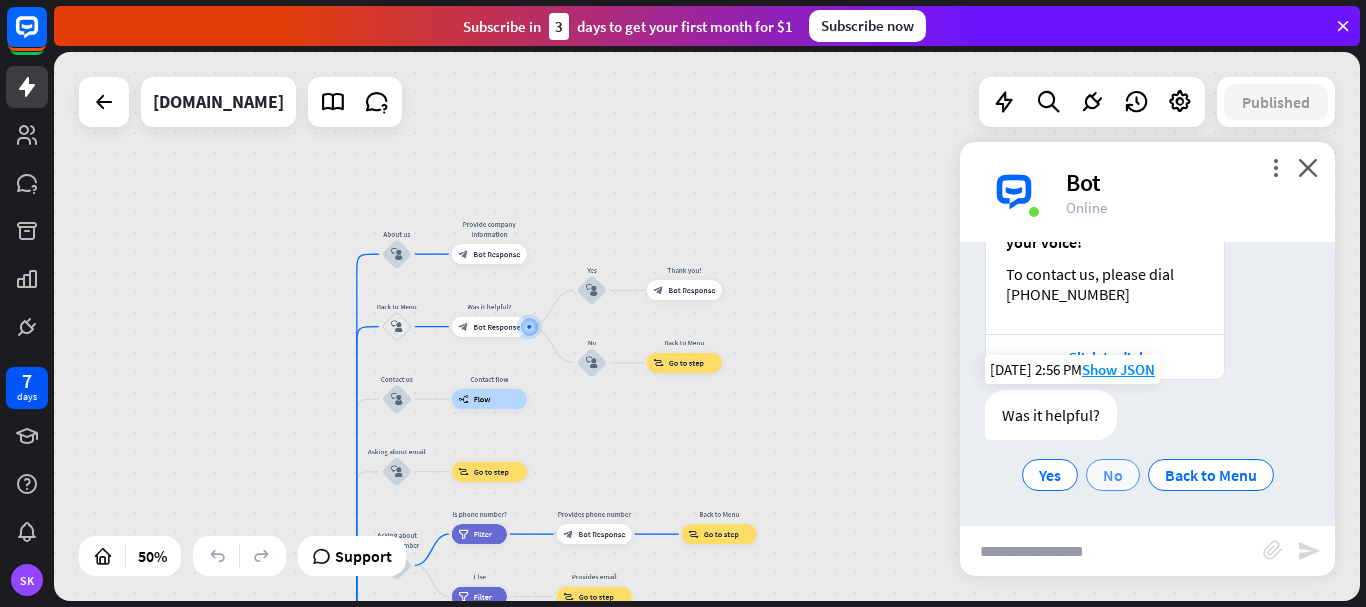 click on "No" at bounding box center [1113, 475] 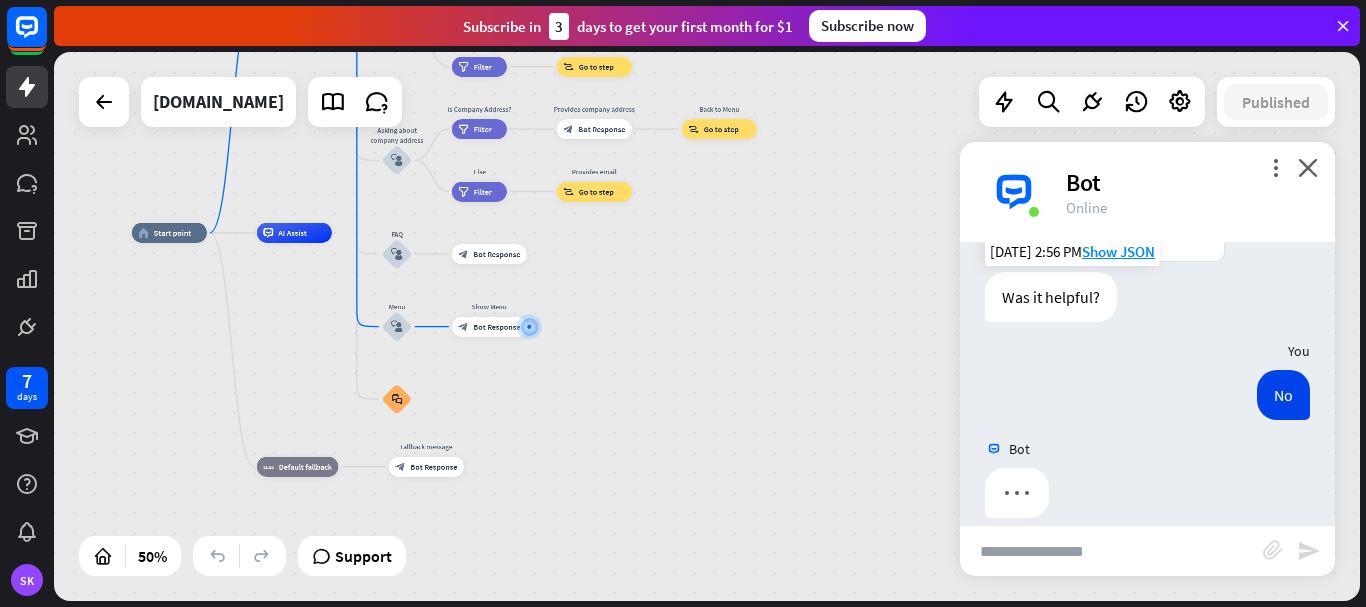 scroll, scrollTop: 794, scrollLeft: 0, axis: vertical 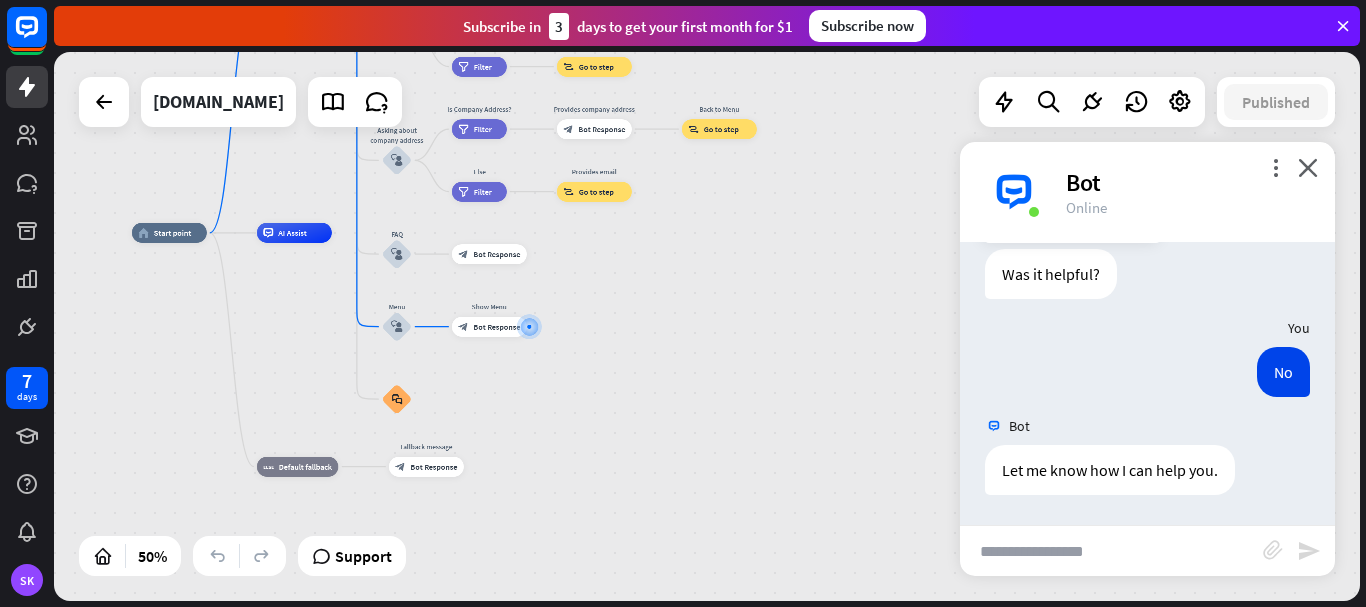 click at bounding box center [1111, 551] 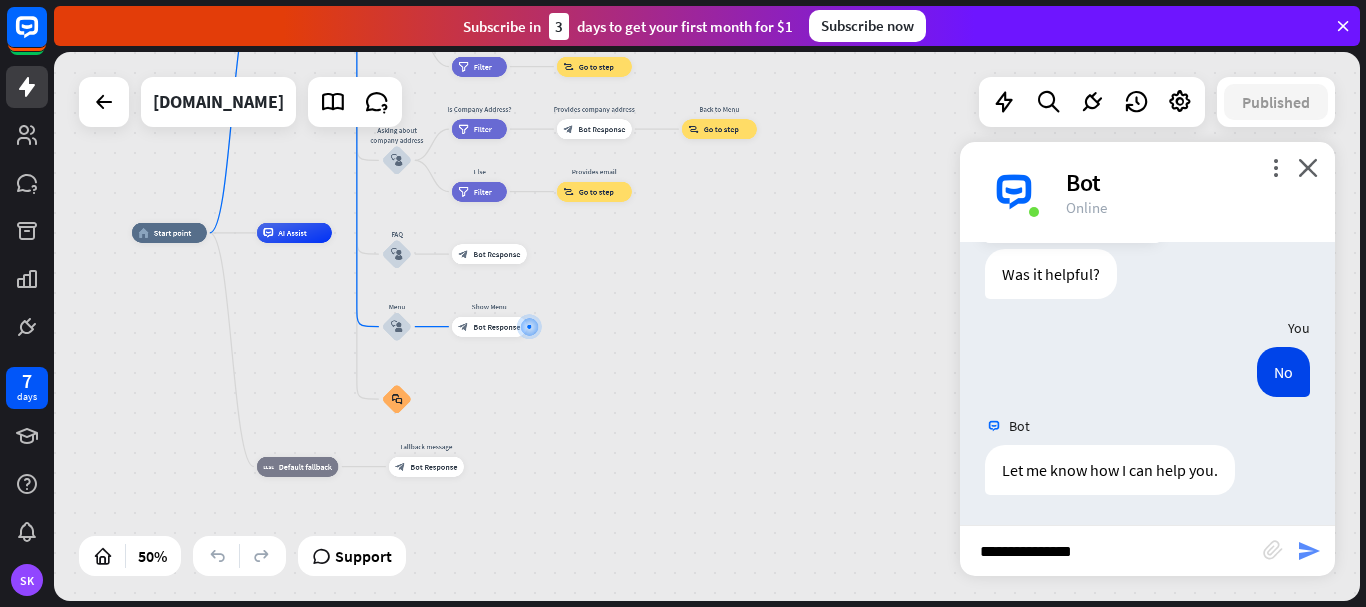type on "**********" 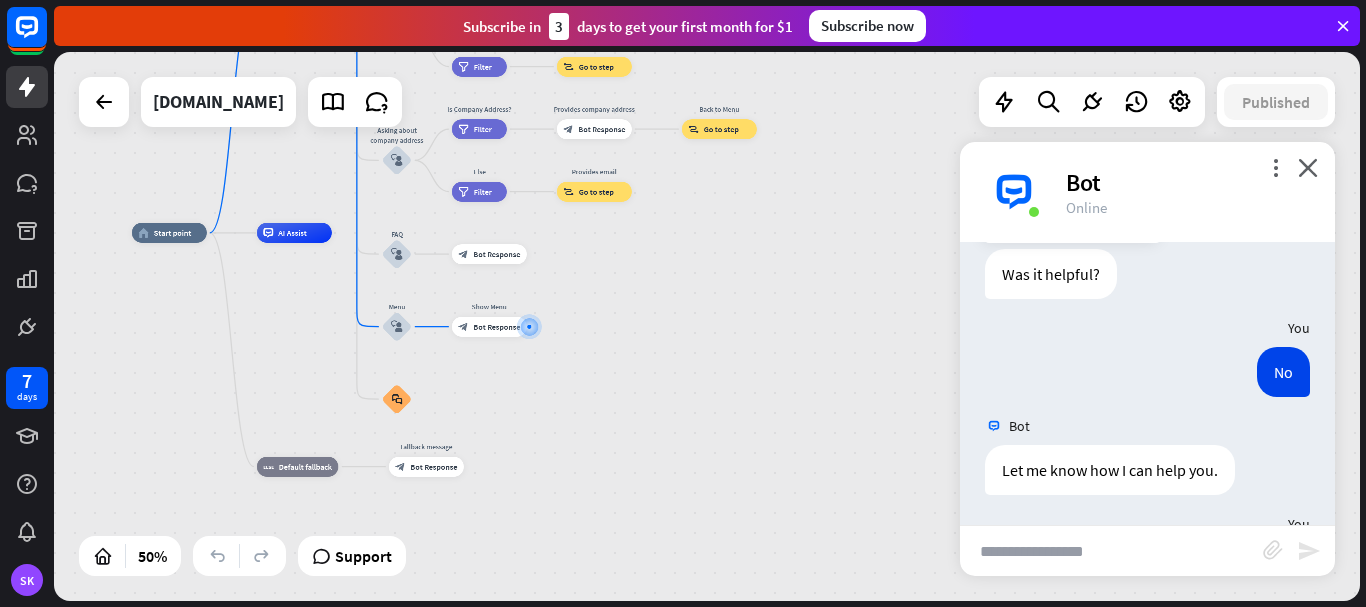 click on "send" at bounding box center [1309, 551] 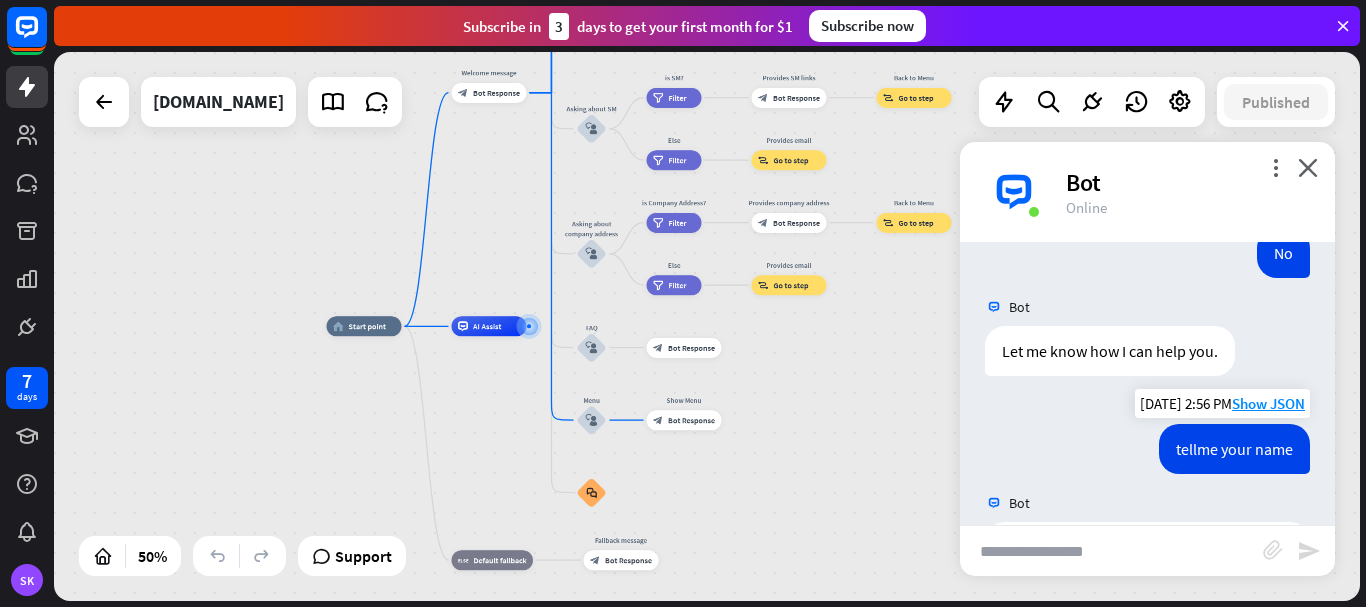 scroll, scrollTop: 1070, scrollLeft: 0, axis: vertical 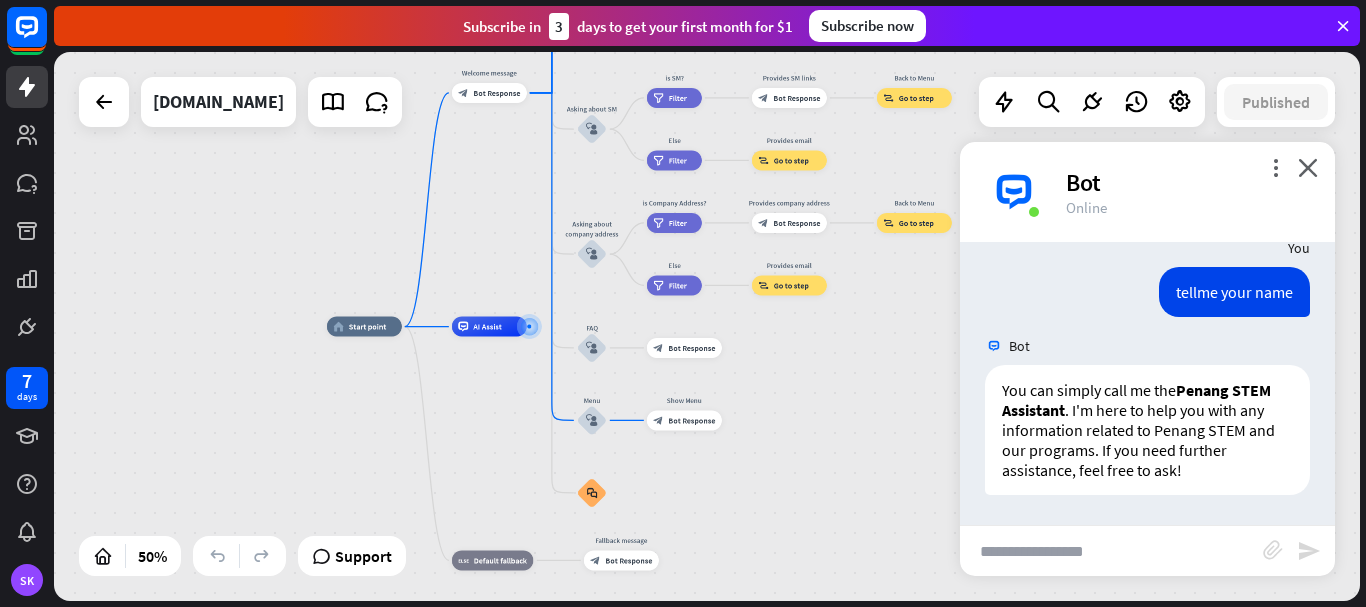 click at bounding box center [1111, 551] 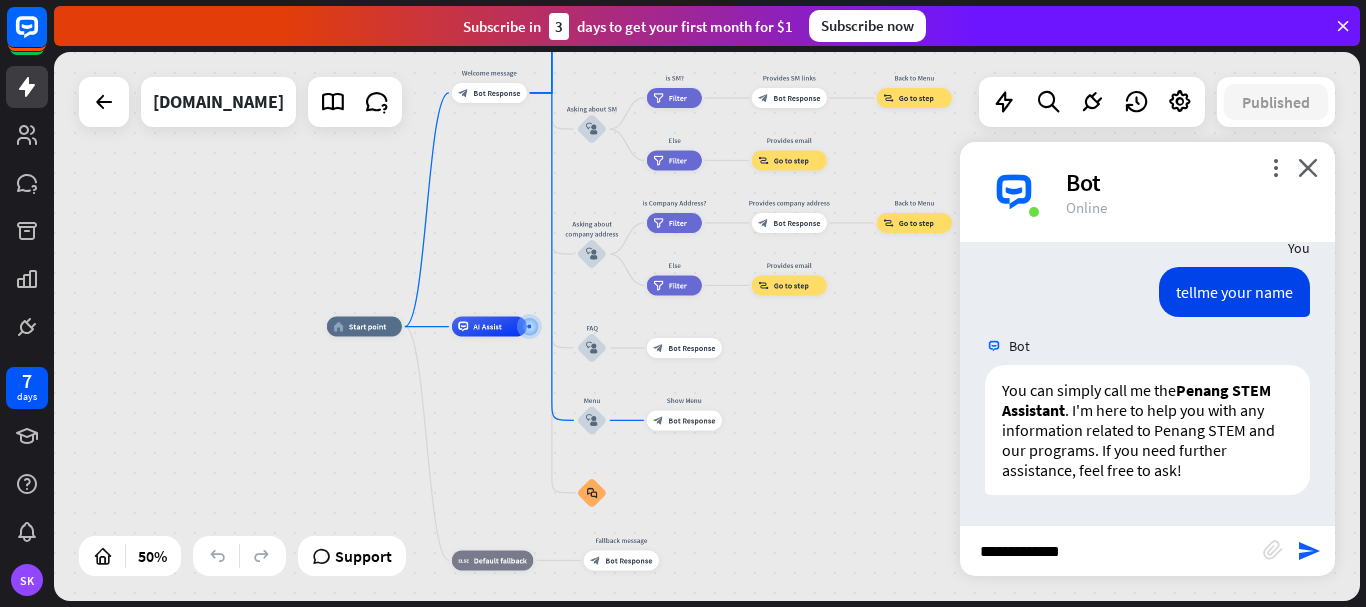 type on "**********" 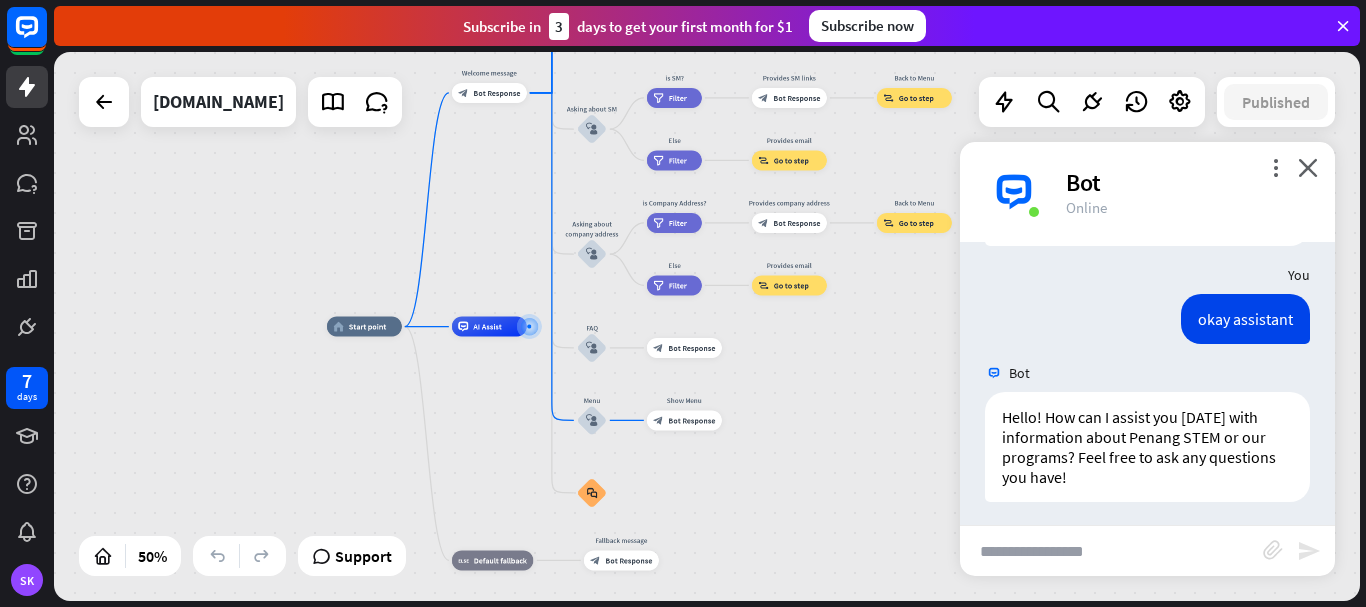 scroll, scrollTop: 1326, scrollLeft: 0, axis: vertical 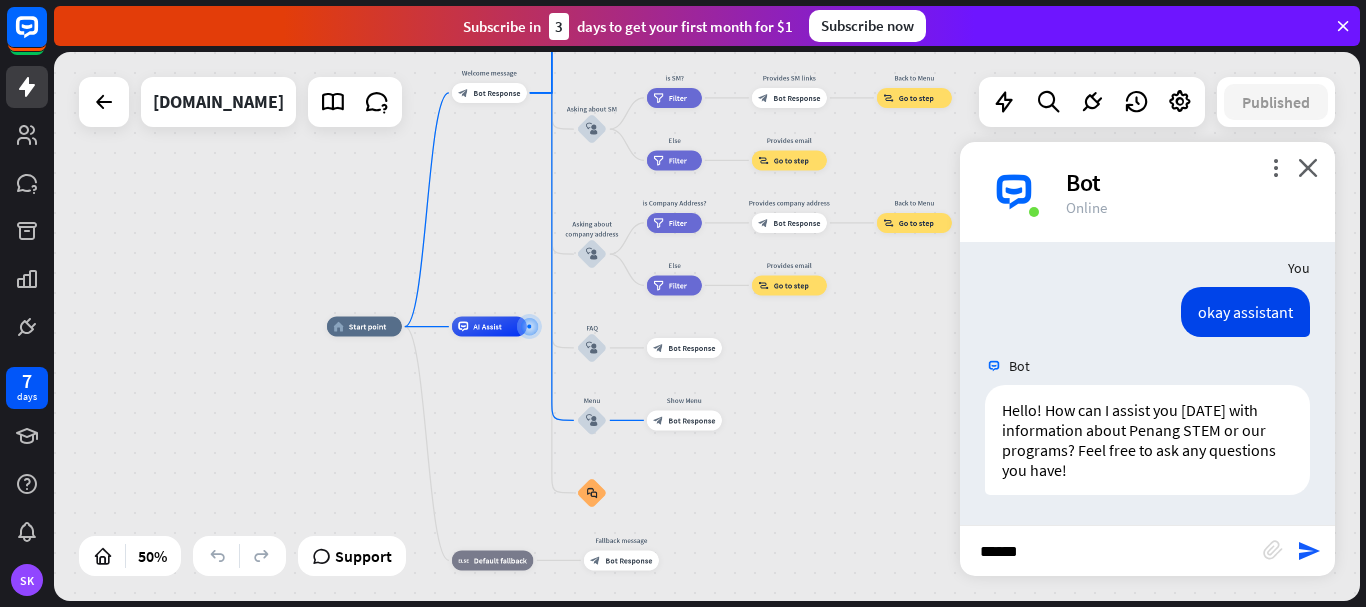 type on "*******" 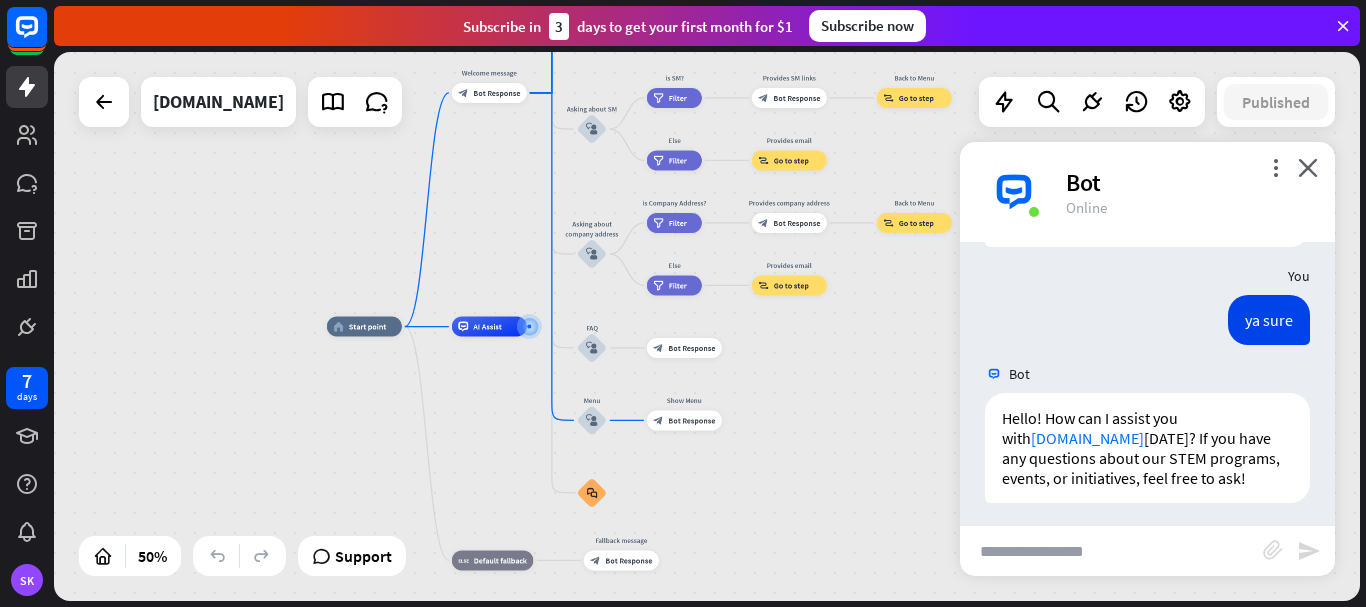 scroll, scrollTop: 1602, scrollLeft: 0, axis: vertical 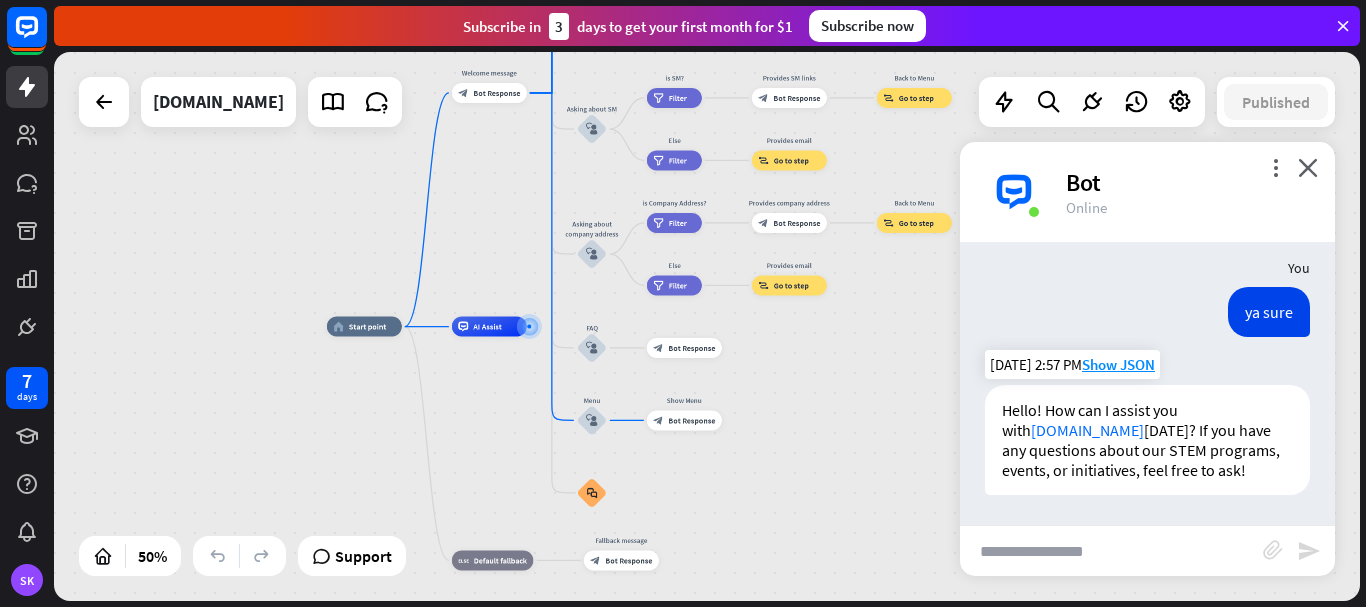 click on "[DOMAIN_NAME]" at bounding box center [1087, 430] 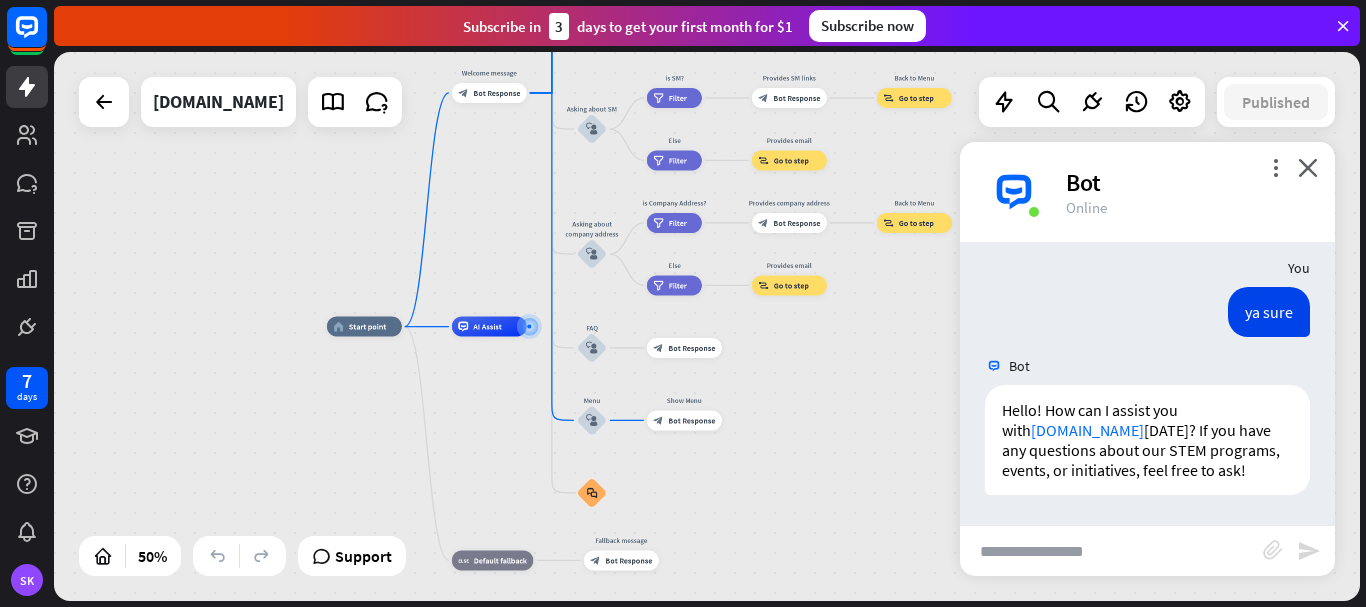 click at bounding box center (1111, 551) 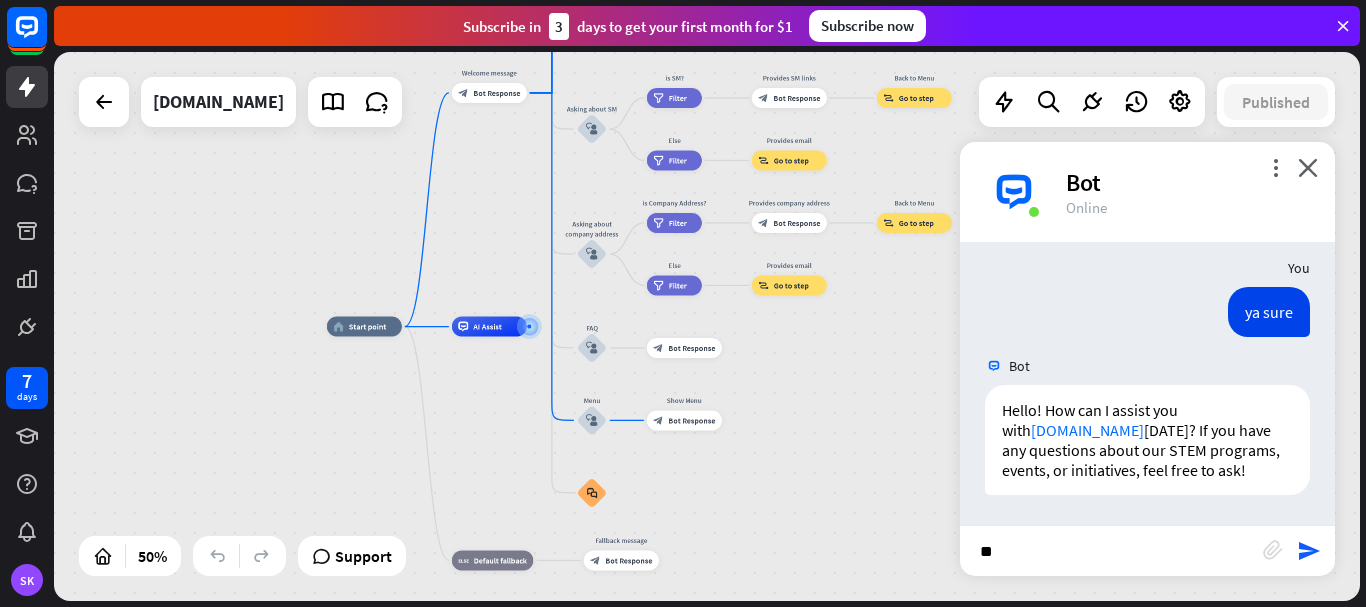 type on "**" 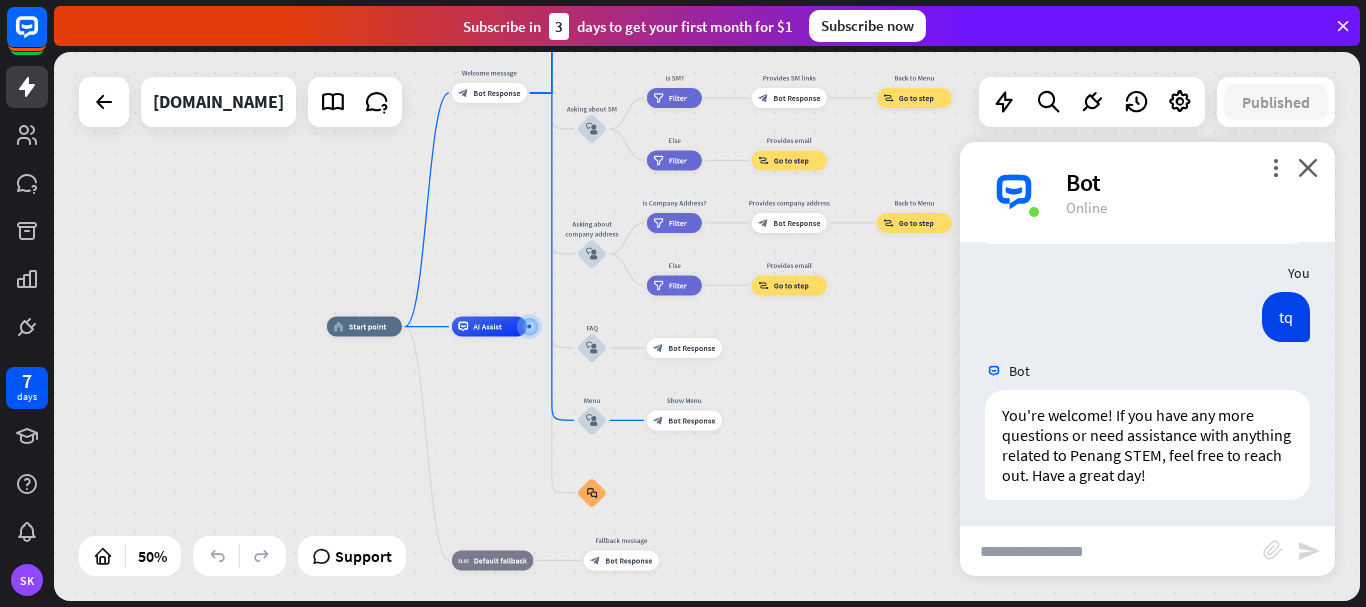scroll, scrollTop: 1858, scrollLeft: 0, axis: vertical 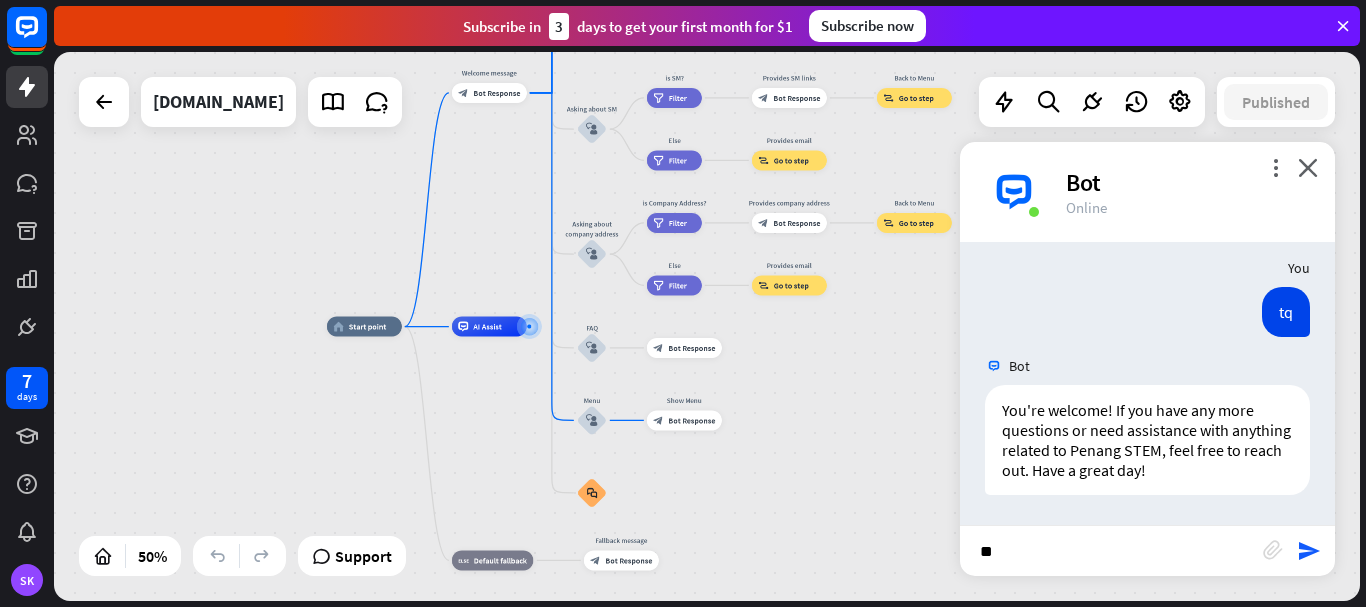 type on "***" 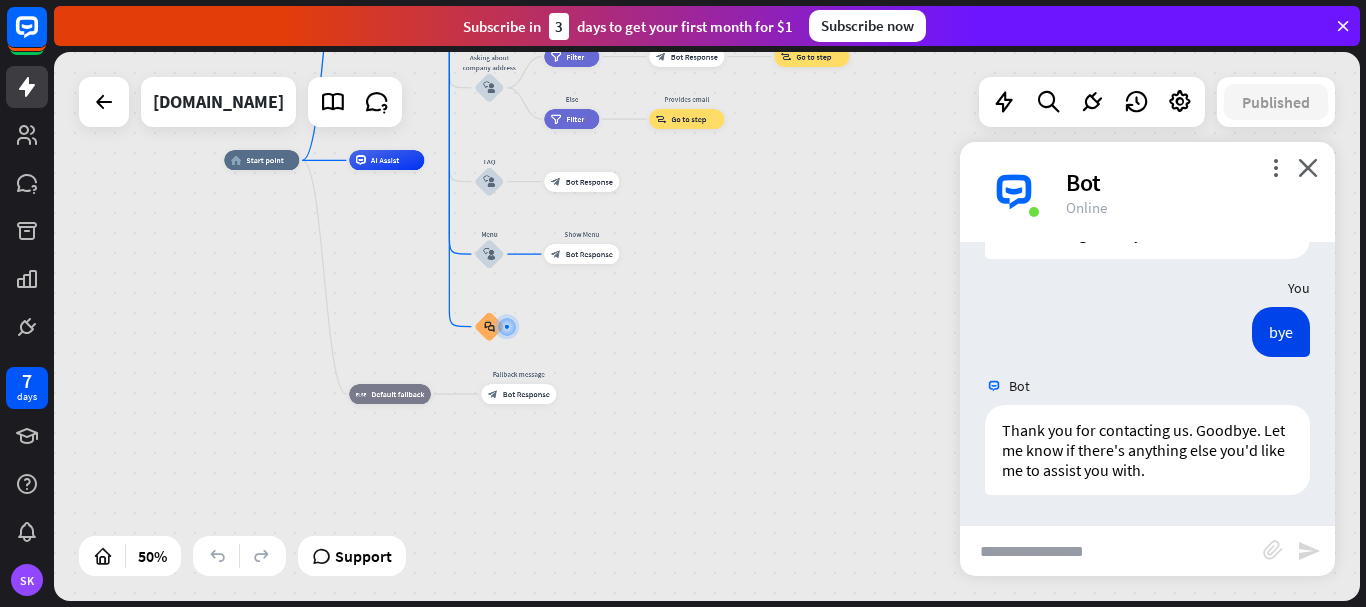 scroll, scrollTop: 2094, scrollLeft: 0, axis: vertical 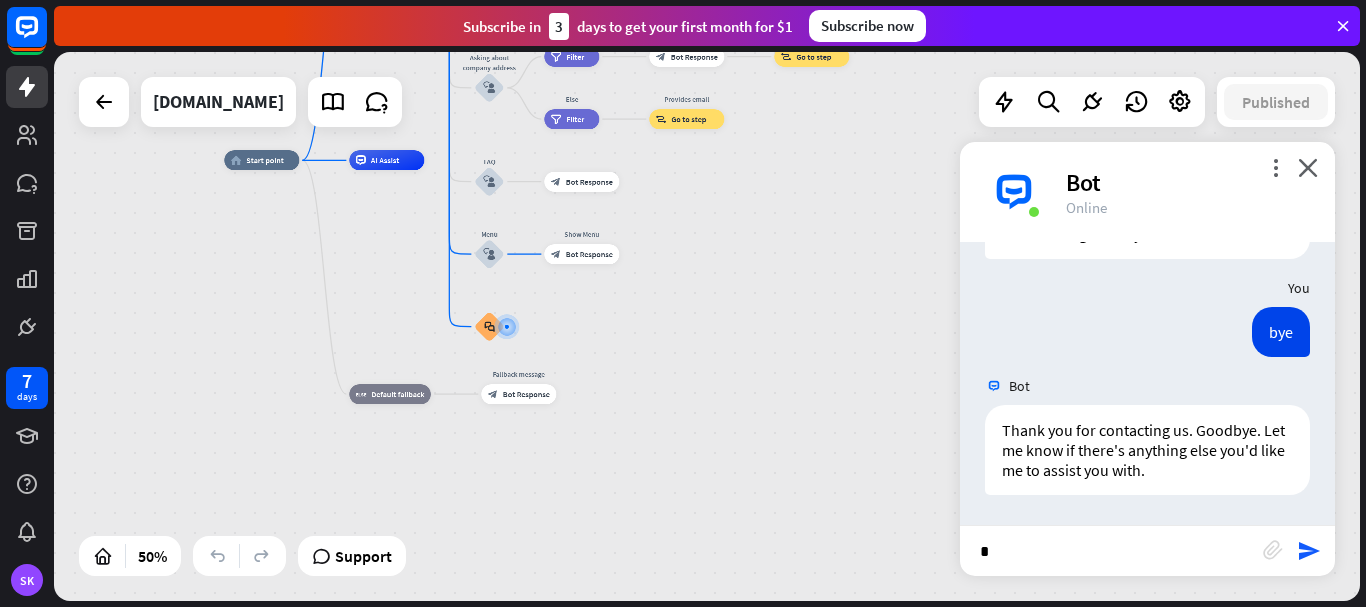 type on "**" 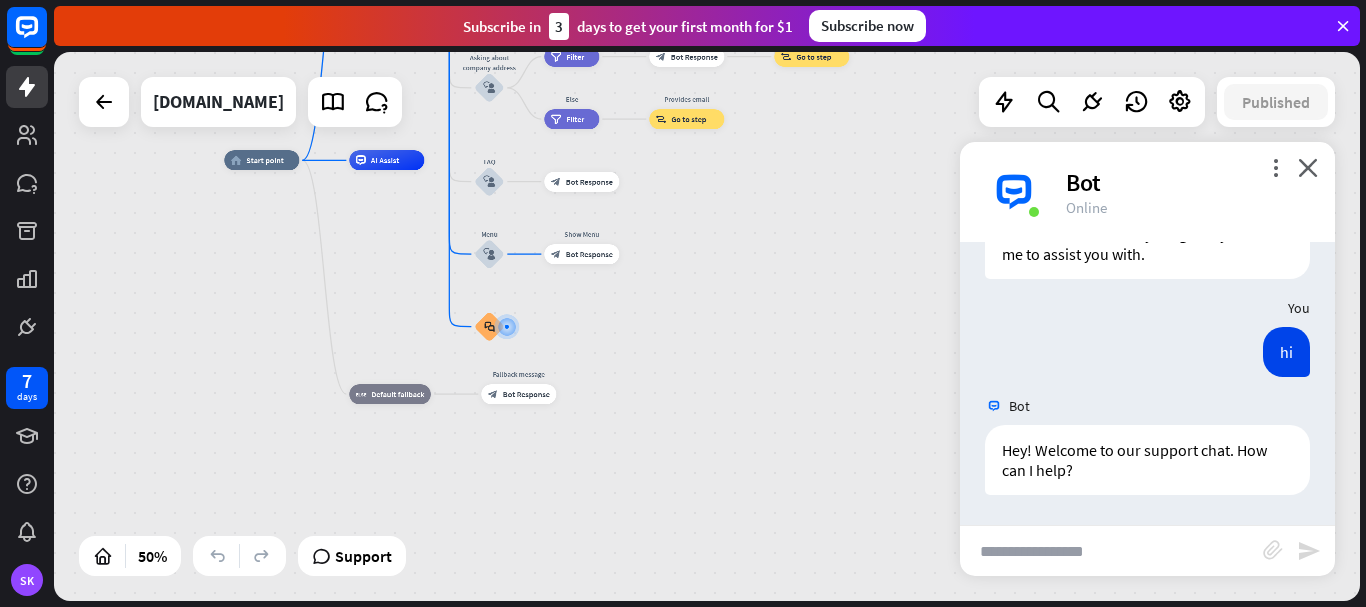 scroll, scrollTop: 2310, scrollLeft: 0, axis: vertical 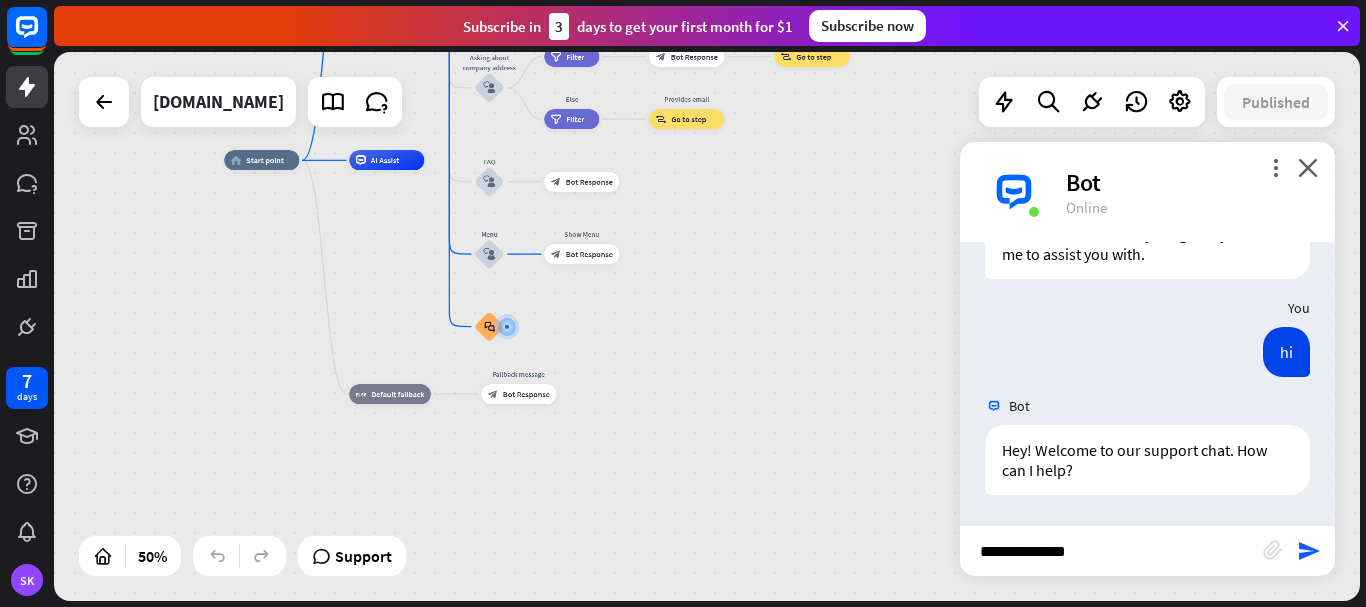 type on "**********" 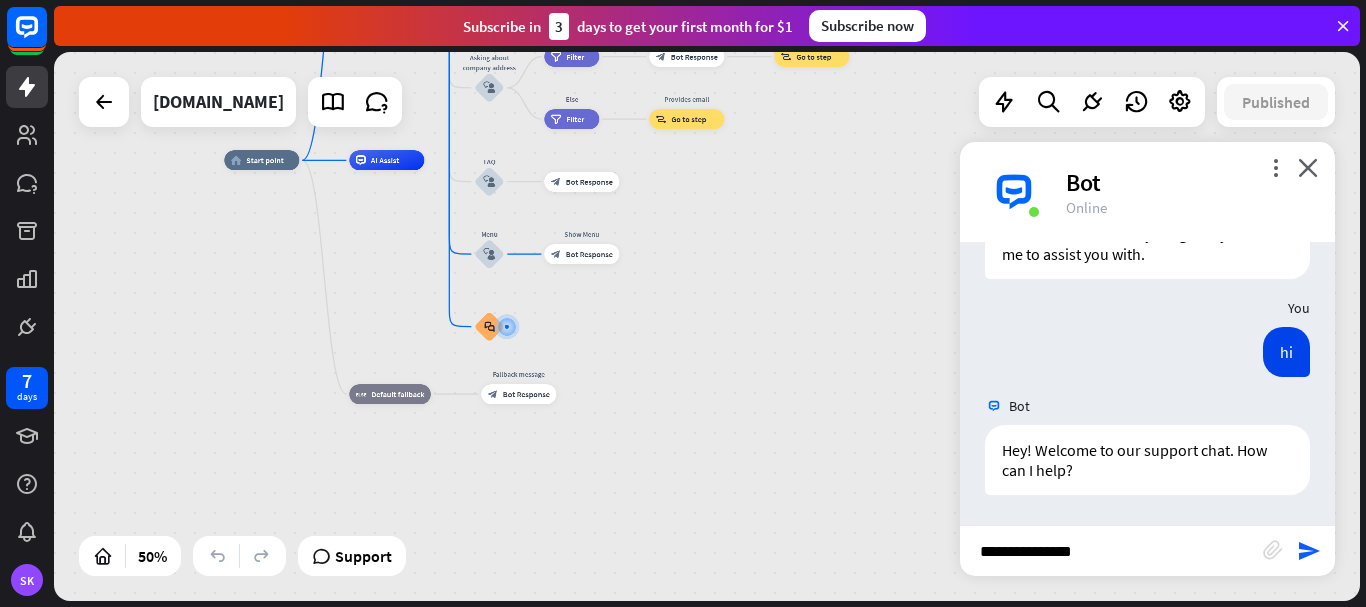 type 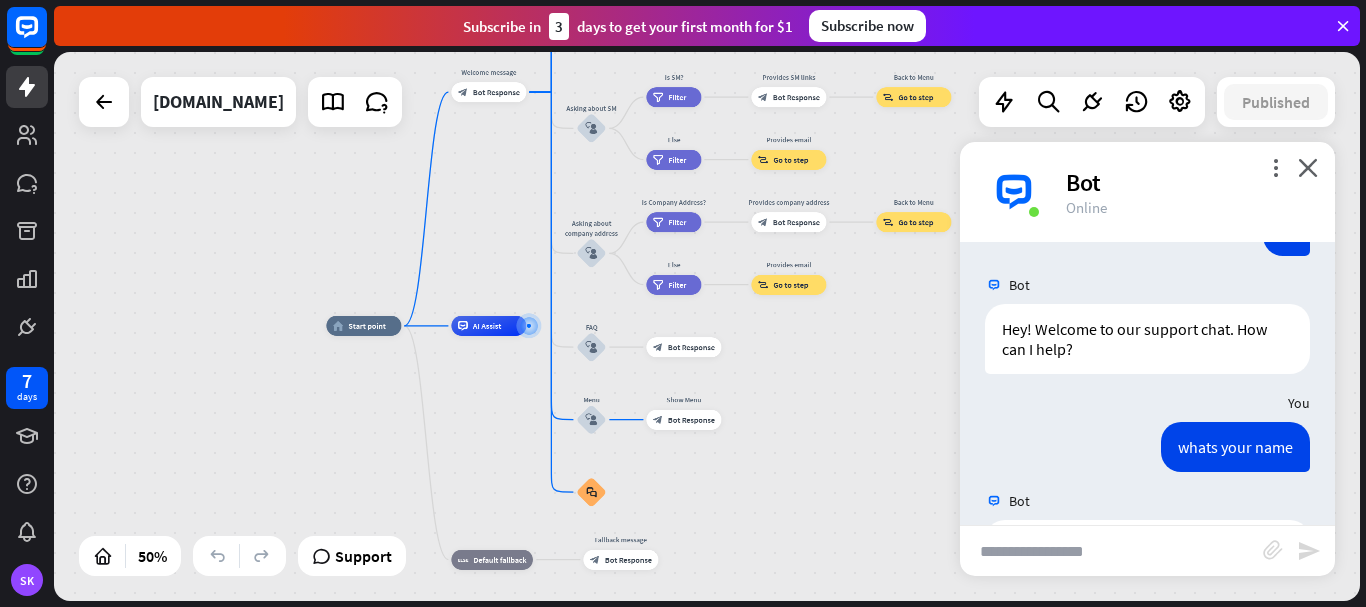scroll, scrollTop: 2566, scrollLeft: 0, axis: vertical 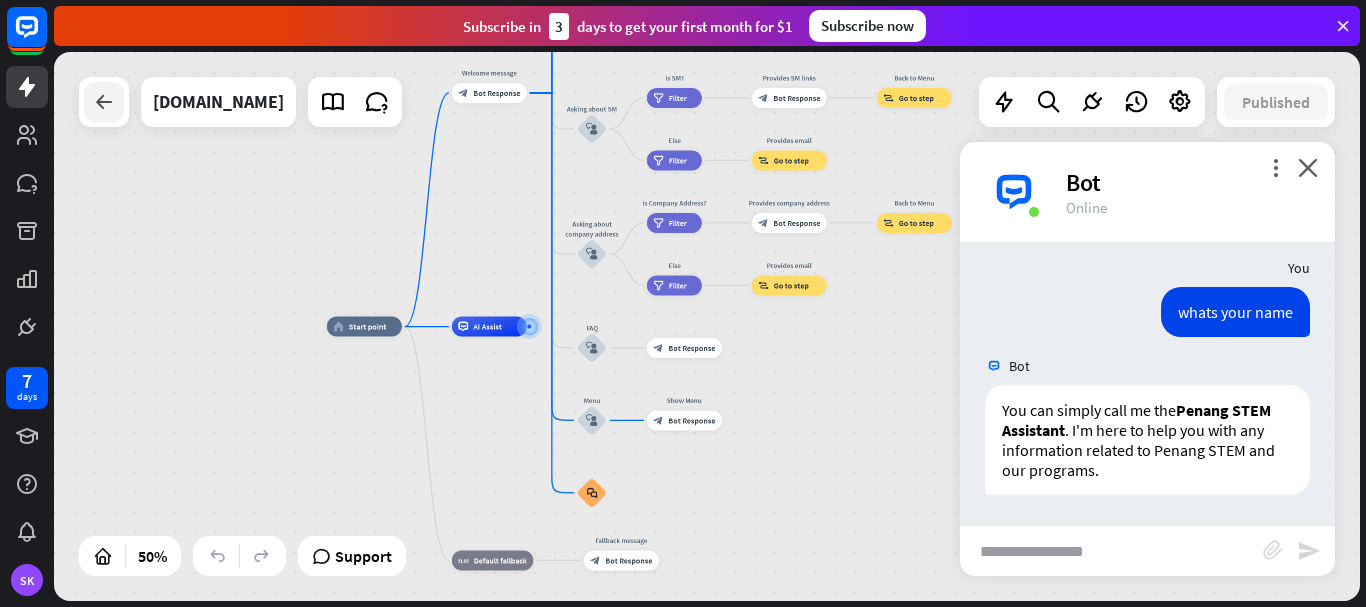 click at bounding box center (104, 102) 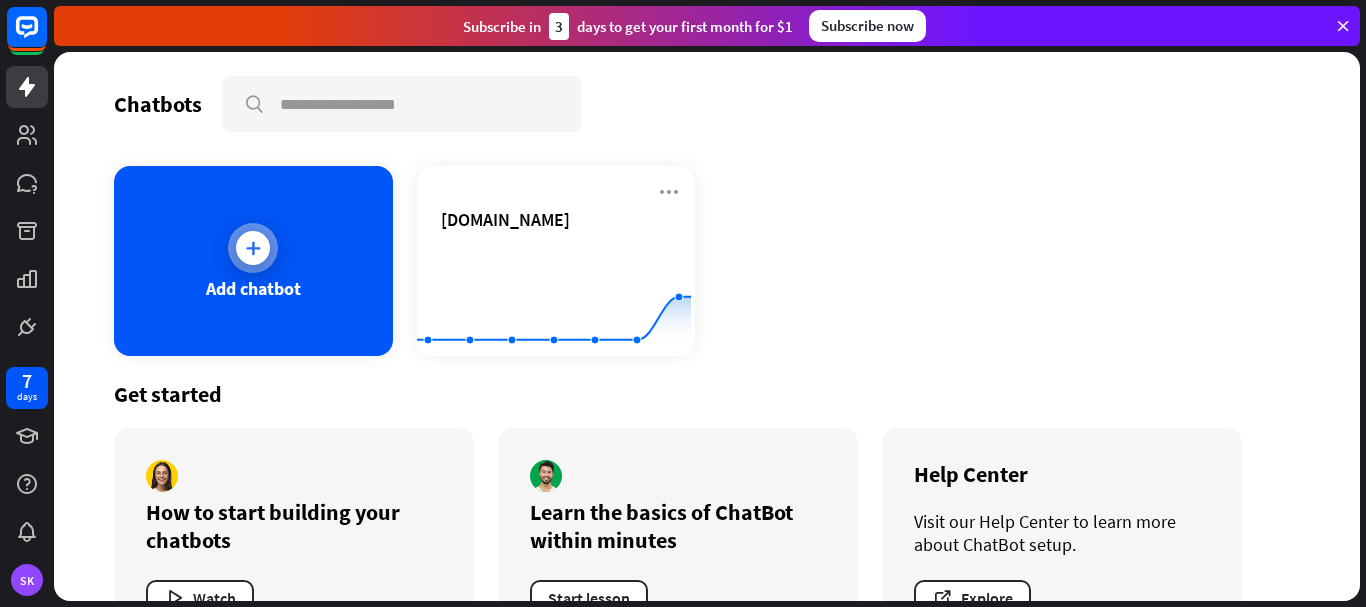 click on "Add chatbot" at bounding box center (253, 261) 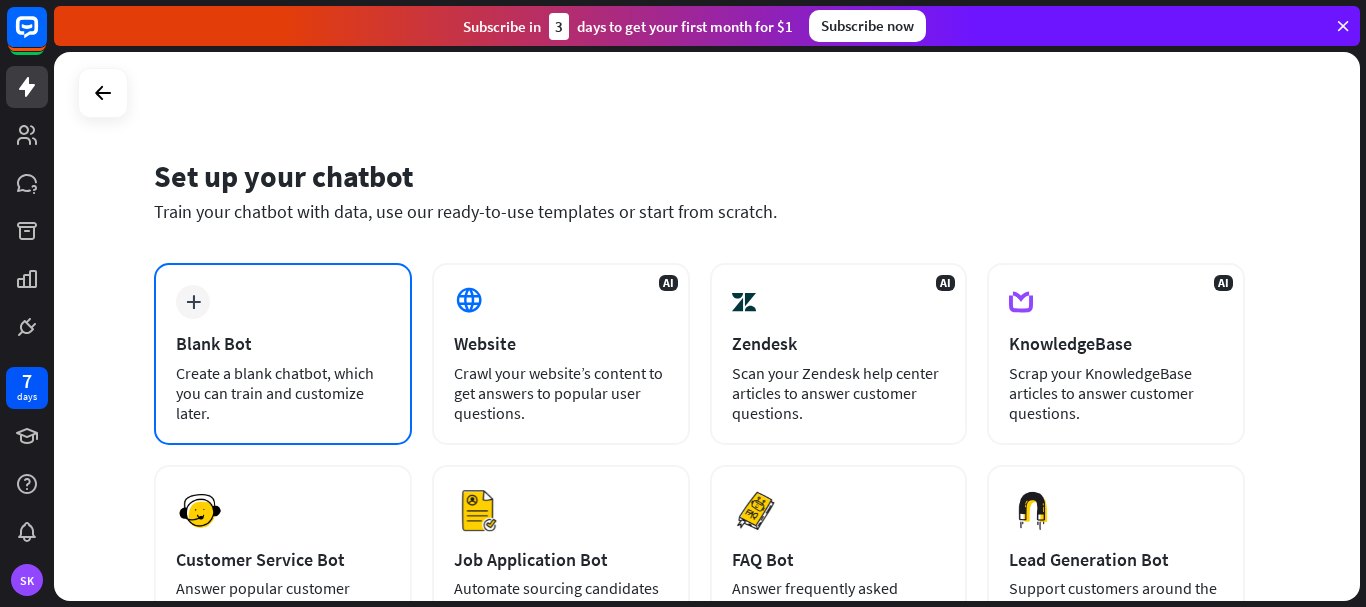 click on "plus   Blank Bot
Create a blank chatbot, which you can train and
customize later." at bounding box center [283, 354] 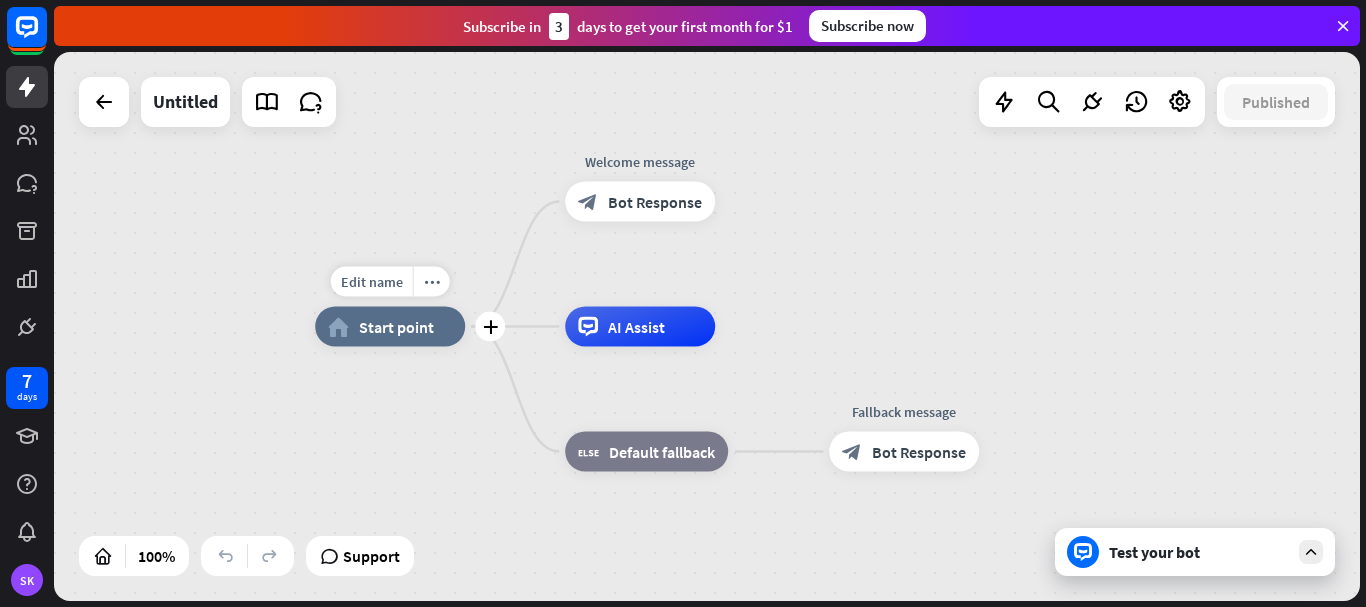 click on "Start point" at bounding box center [396, 327] 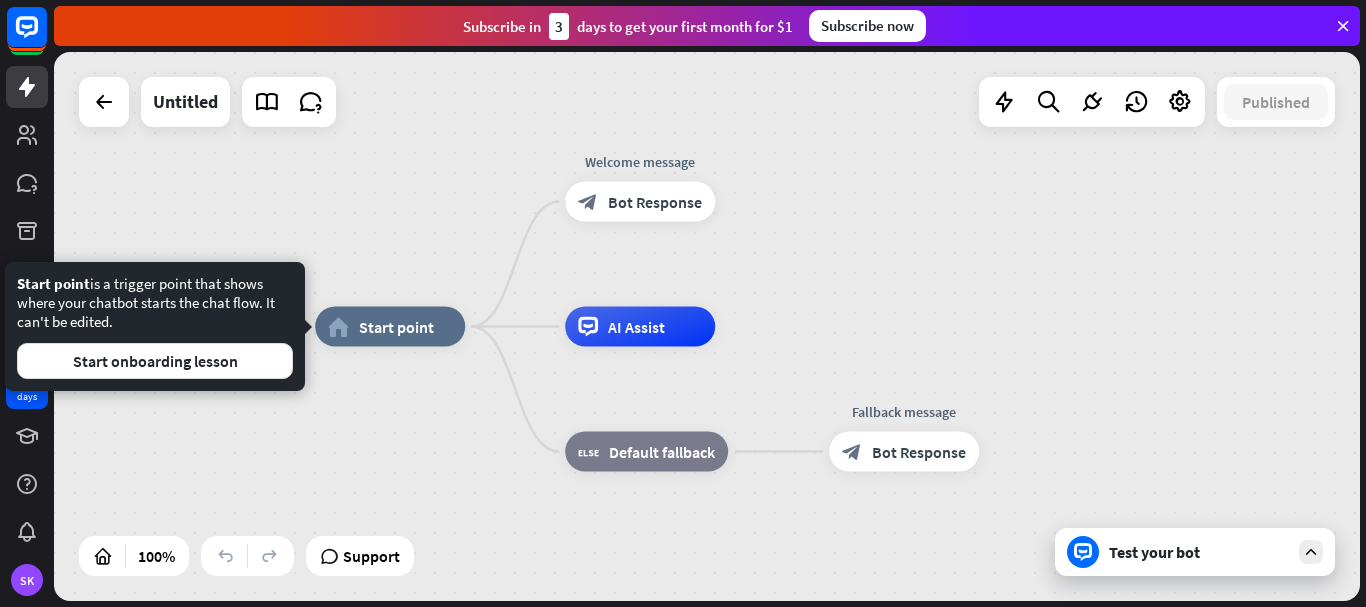 click on "home_2   Start point                 Welcome message   block_bot_response   Bot Response                     AI Assist                   block_fallback   Default fallback                 Fallback message   block_bot_response   Bot Response" at bounding box center [968, 601] 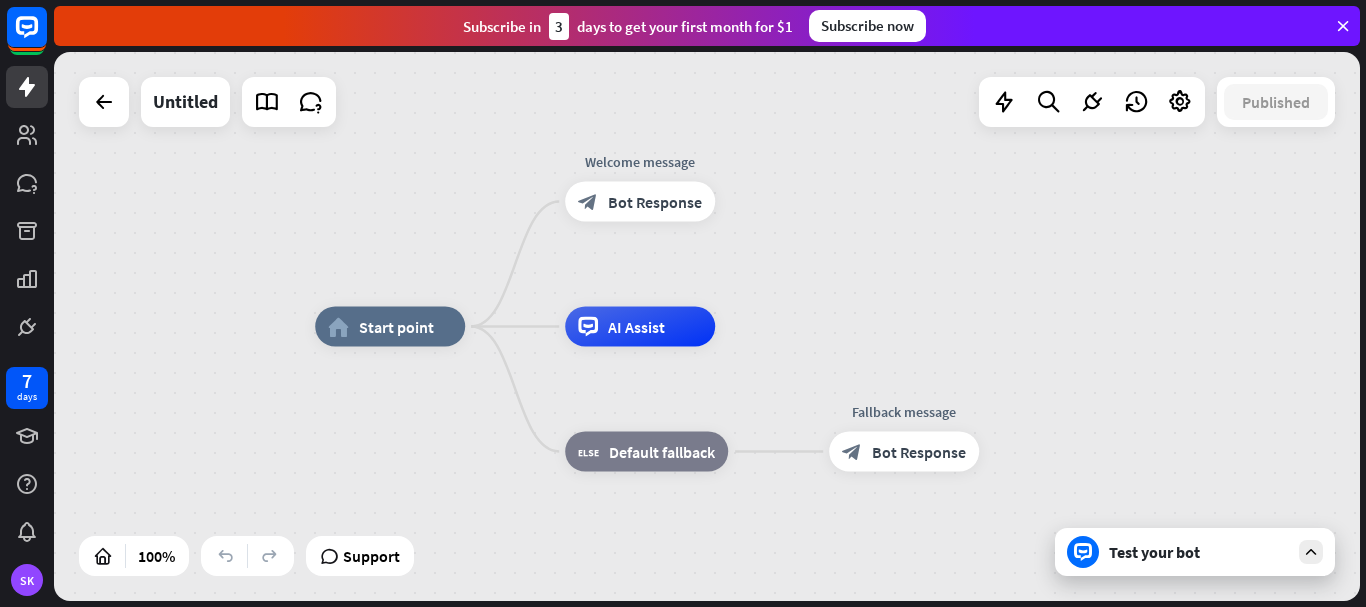 click on "home_2   Start point                 Welcome message   block_bot_response   Bot Response                     AI Assist                   block_fallback   Default fallback                 Fallback message   block_bot_response   Bot Response" at bounding box center (968, 601) 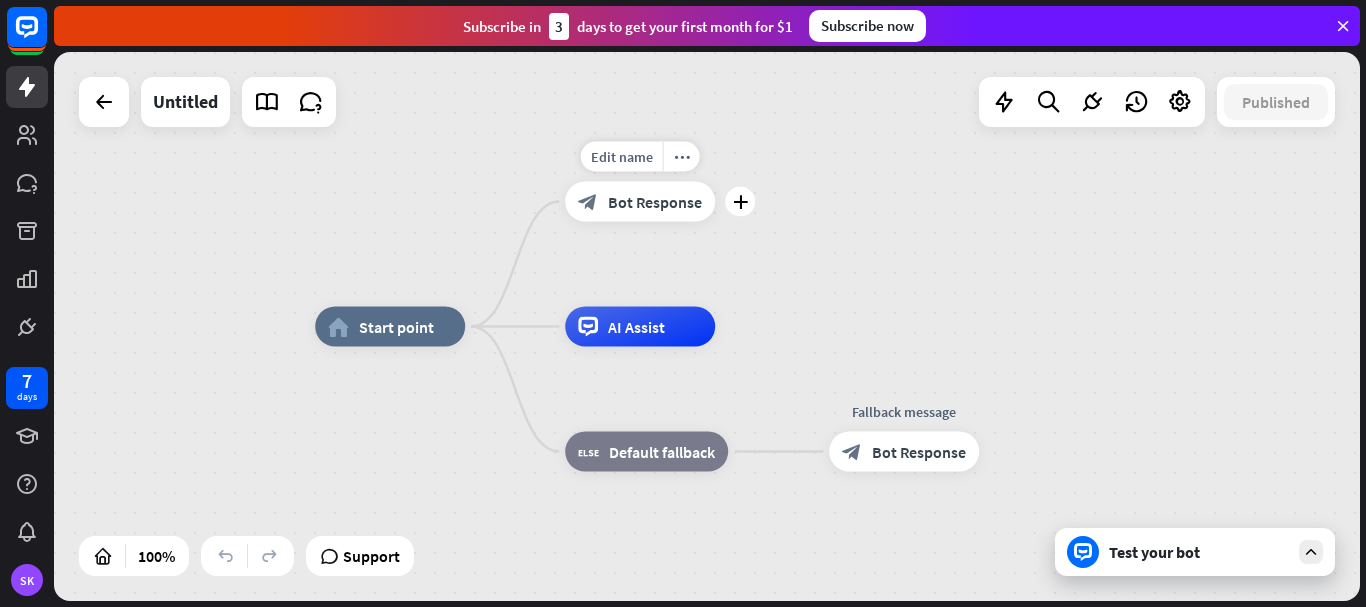 click on "Bot Response" at bounding box center [655, 202] 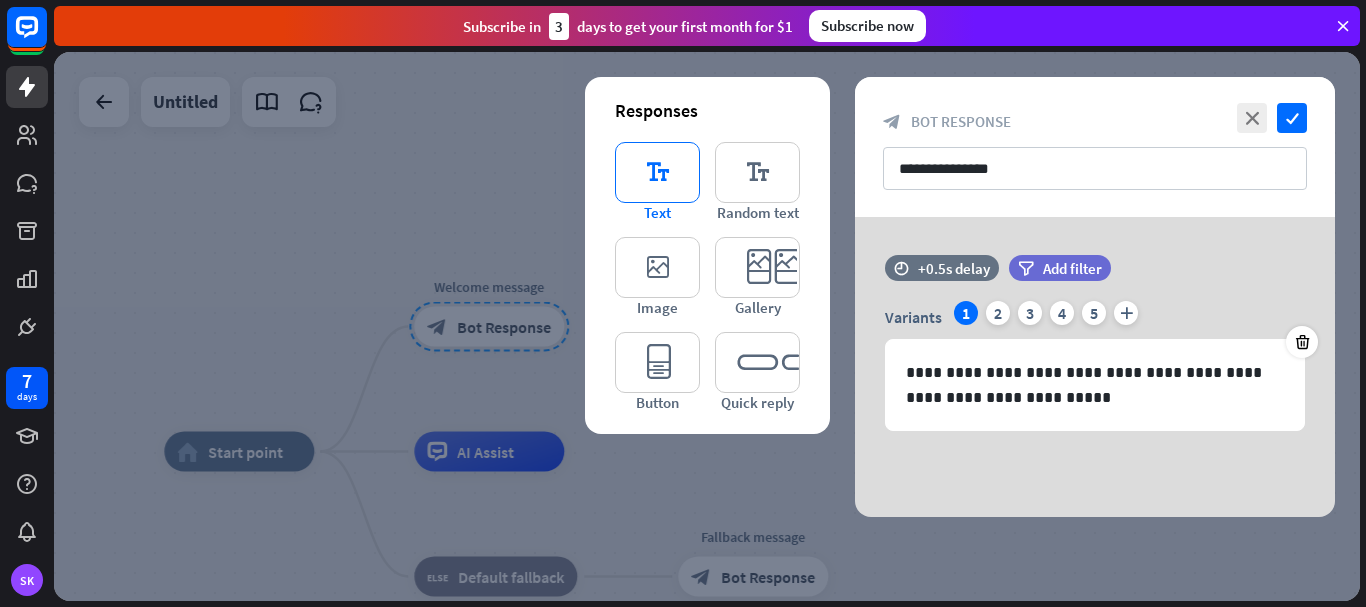 click on "editor_text" at bounding box center (657, 172) 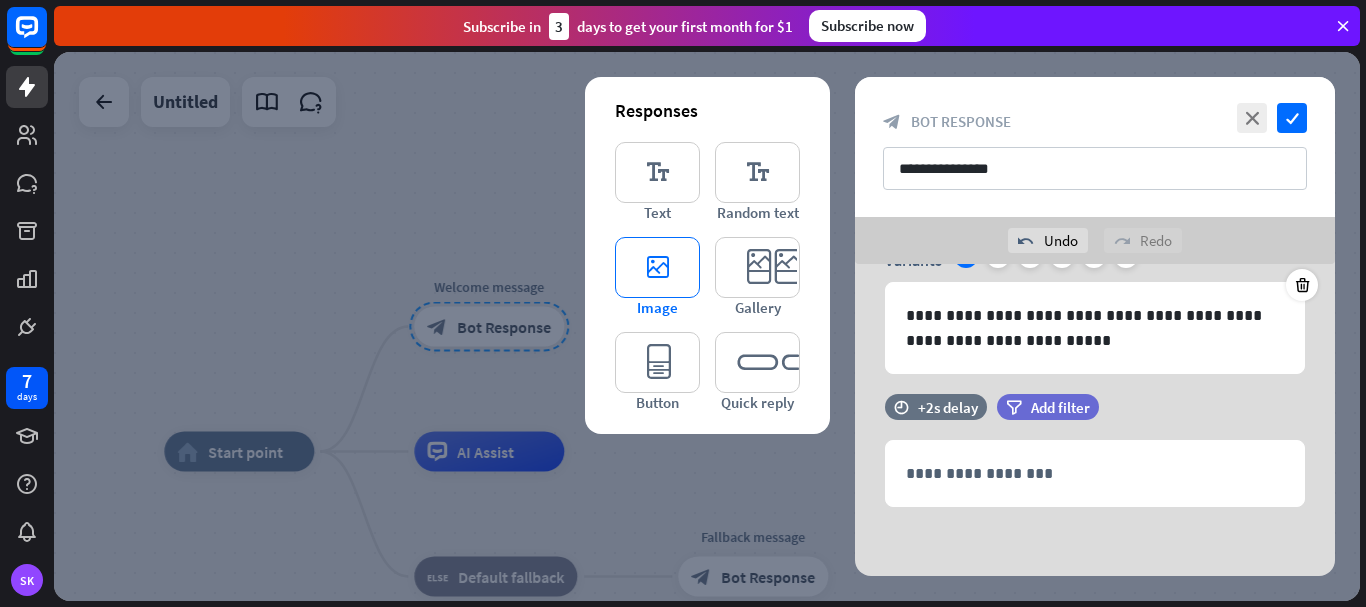 scroll, scrollTop: 105, scrollLeft: 0, axis: vertical 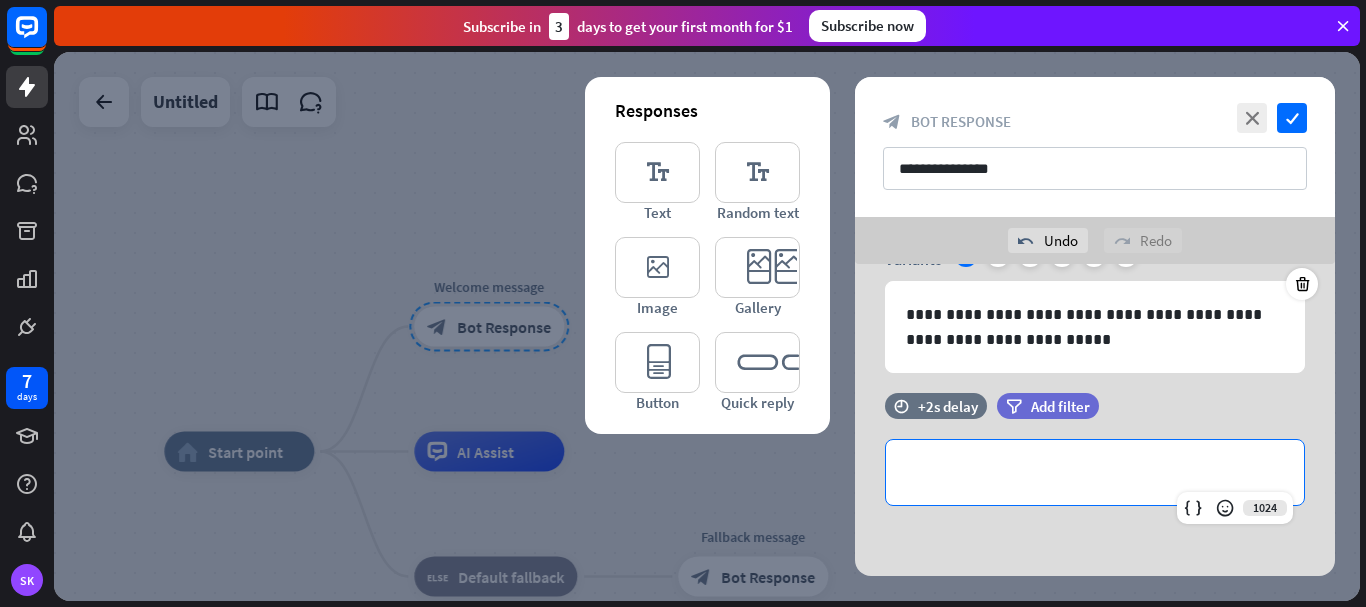 drag, startPoint x: 972, startPoint y: 477, endPoint x: 706, endPoint y: 489, distance: 266.27054 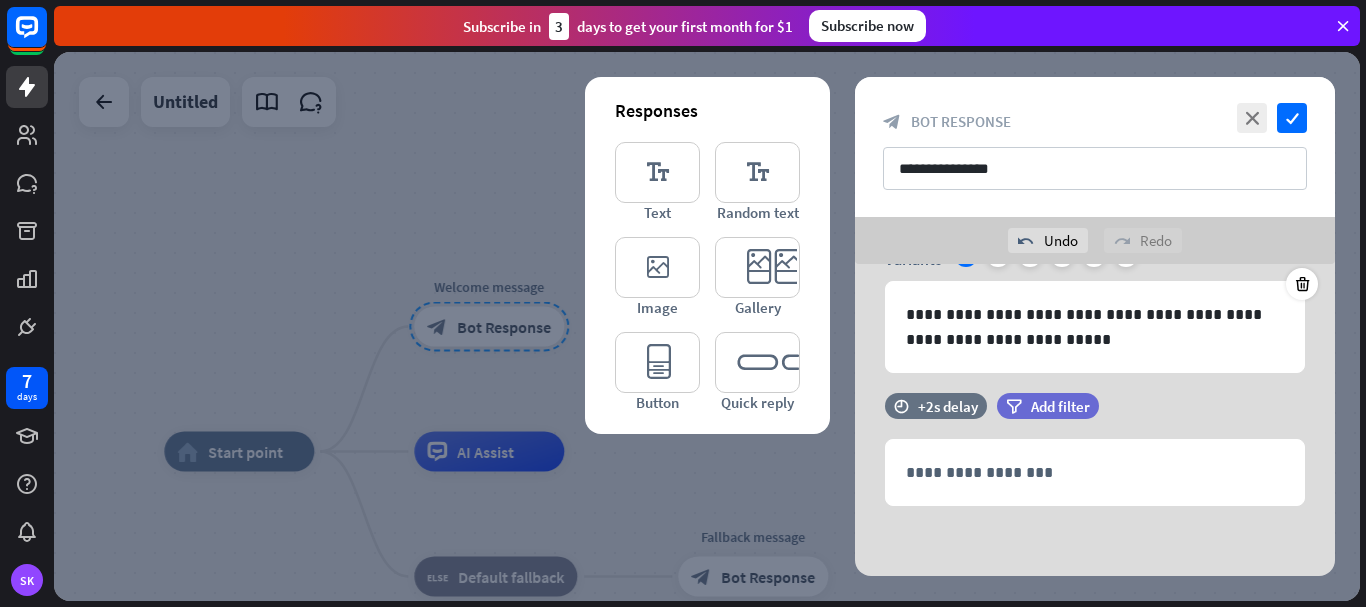 click at bounding box center (707, 326) 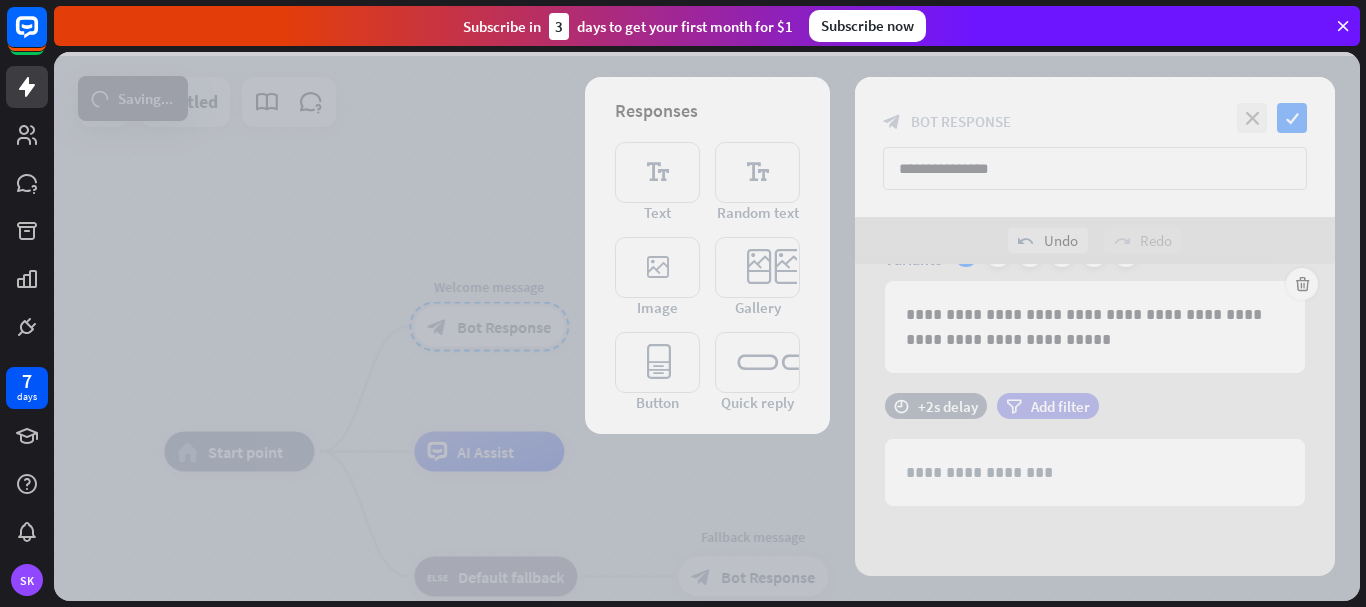 drag, startPoint x: 343, startPoint y: 22, endPoint x: 158, endPoint y: 37, distance: 185.60712 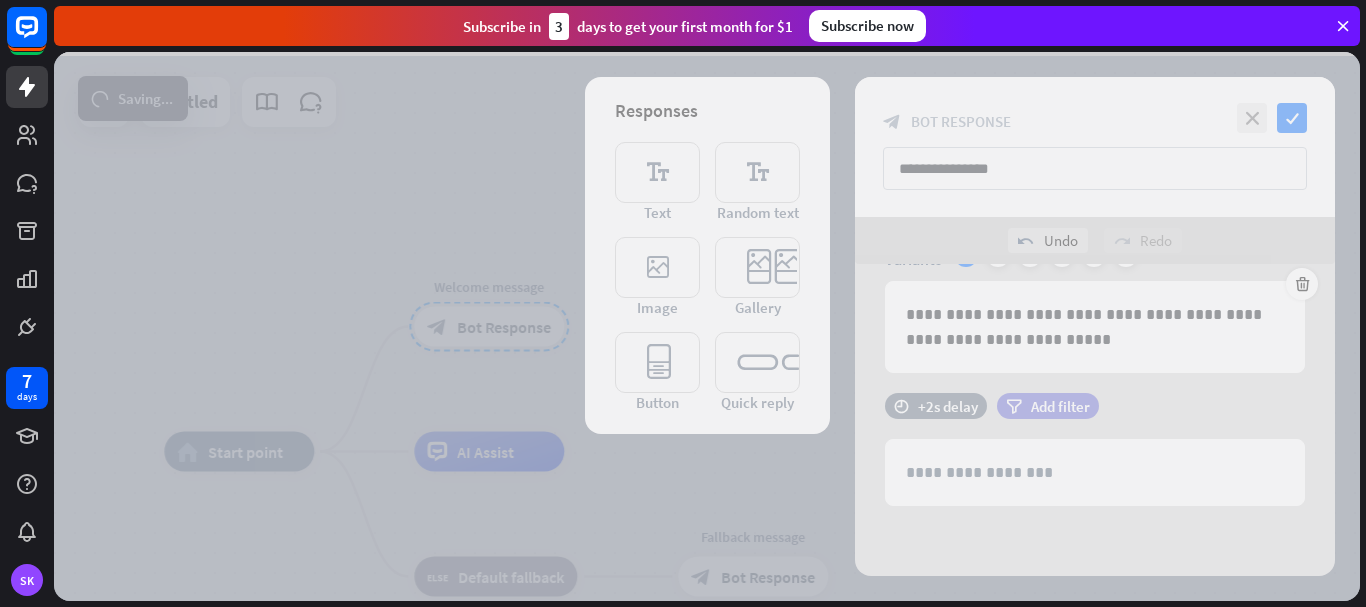 click on "Subscribe [DATE]
to get your first month for $1
Subscribe now" at bounding box center (707, 26) 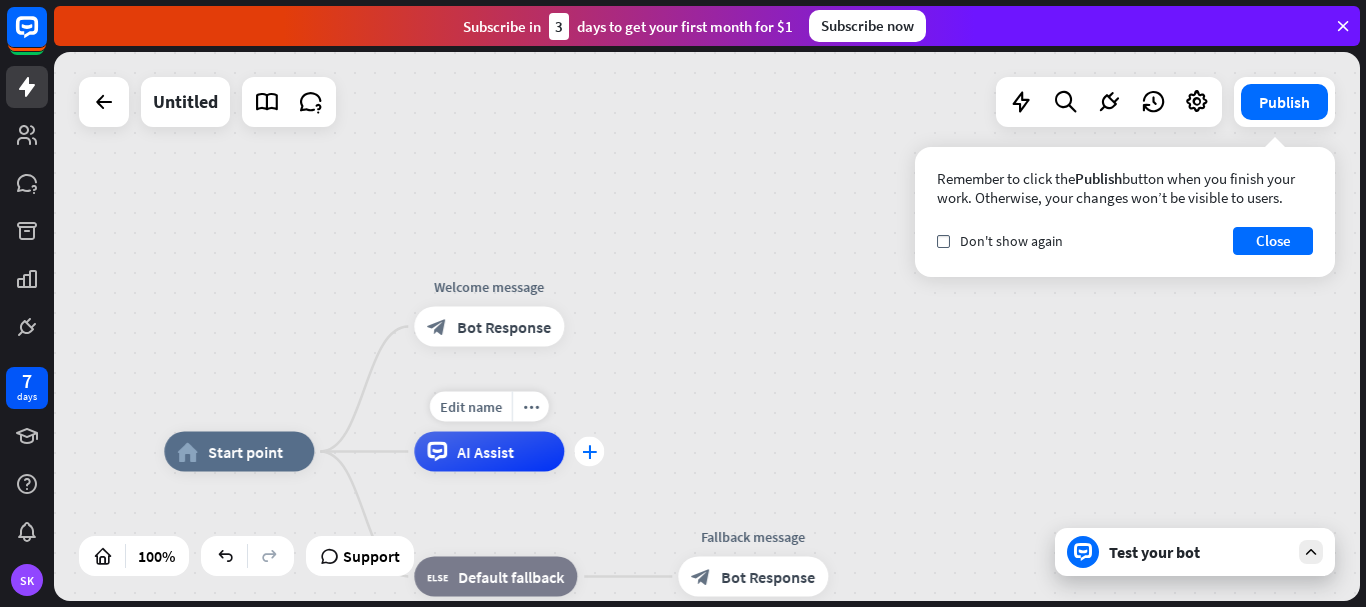 click on "plus" at bounding box center (589, 452) 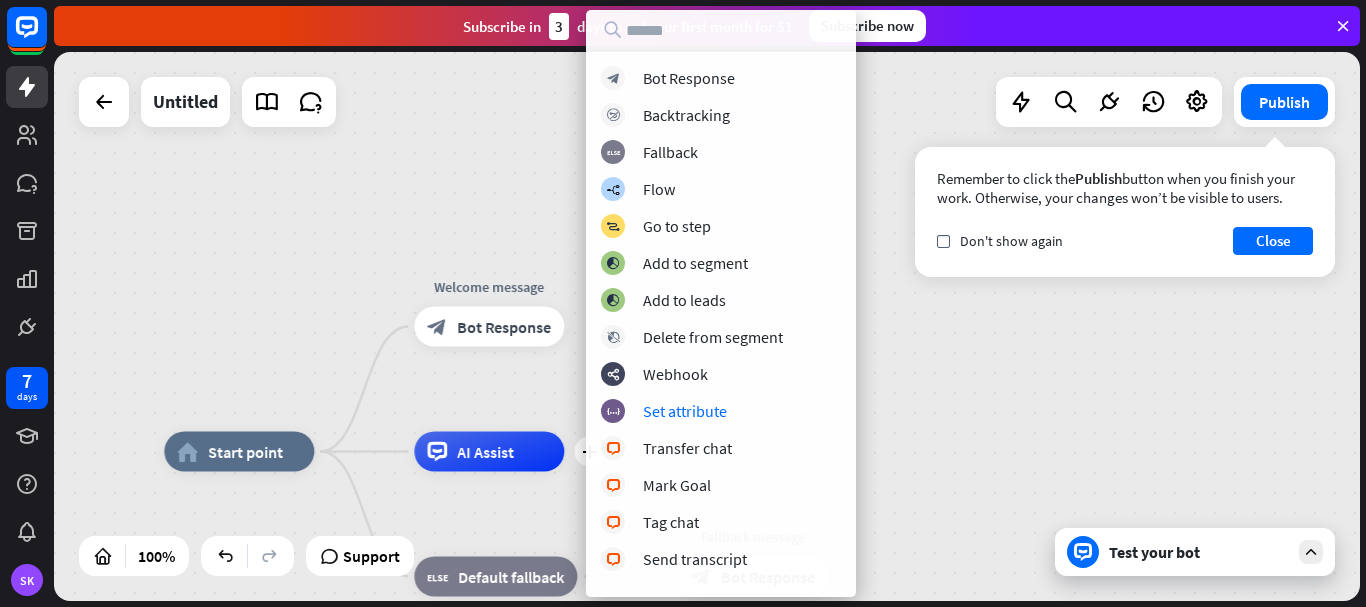 drag, startPoint x: 586, startPoint y: 445, endPoint x: 683, endPoint y: 173, distance: 288.77847 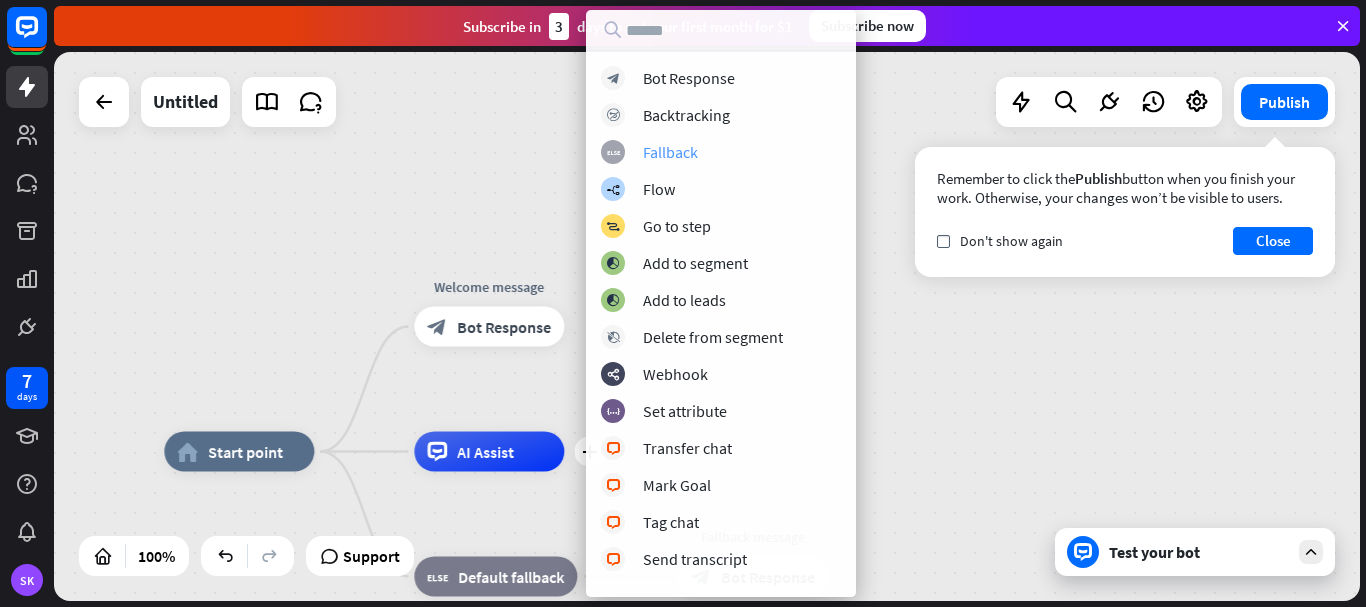 click on "Fallback" at bounding box center [670, 152] 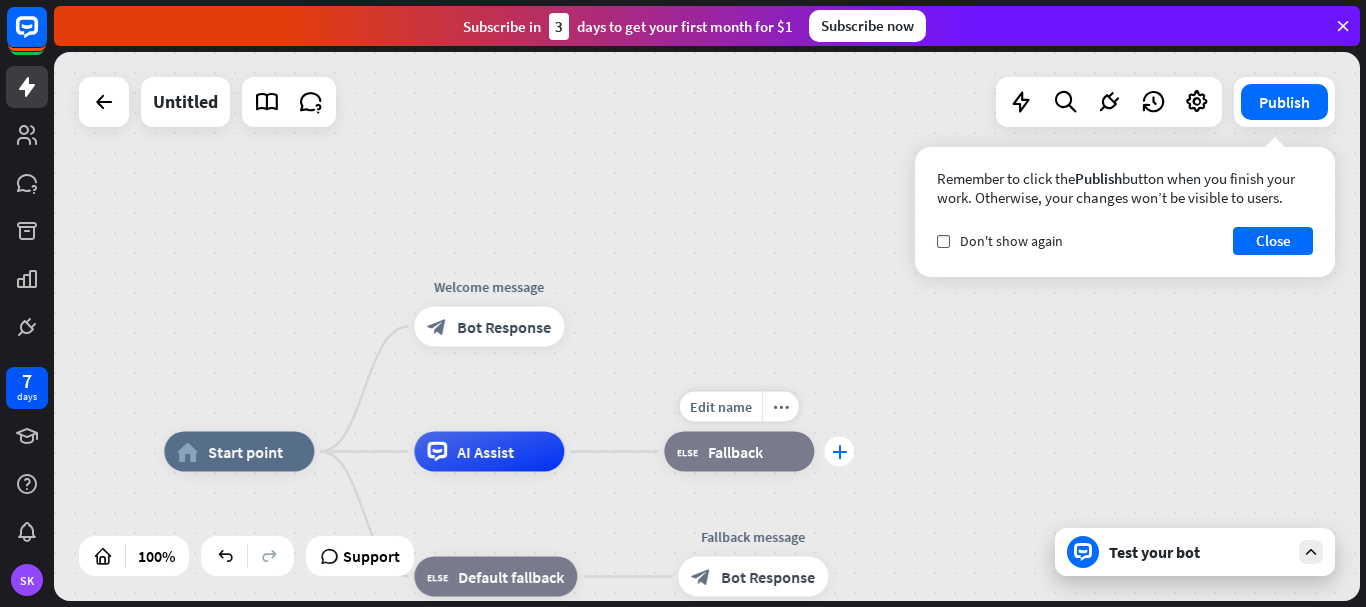 click on "plus" at bounding box center (839, 452) 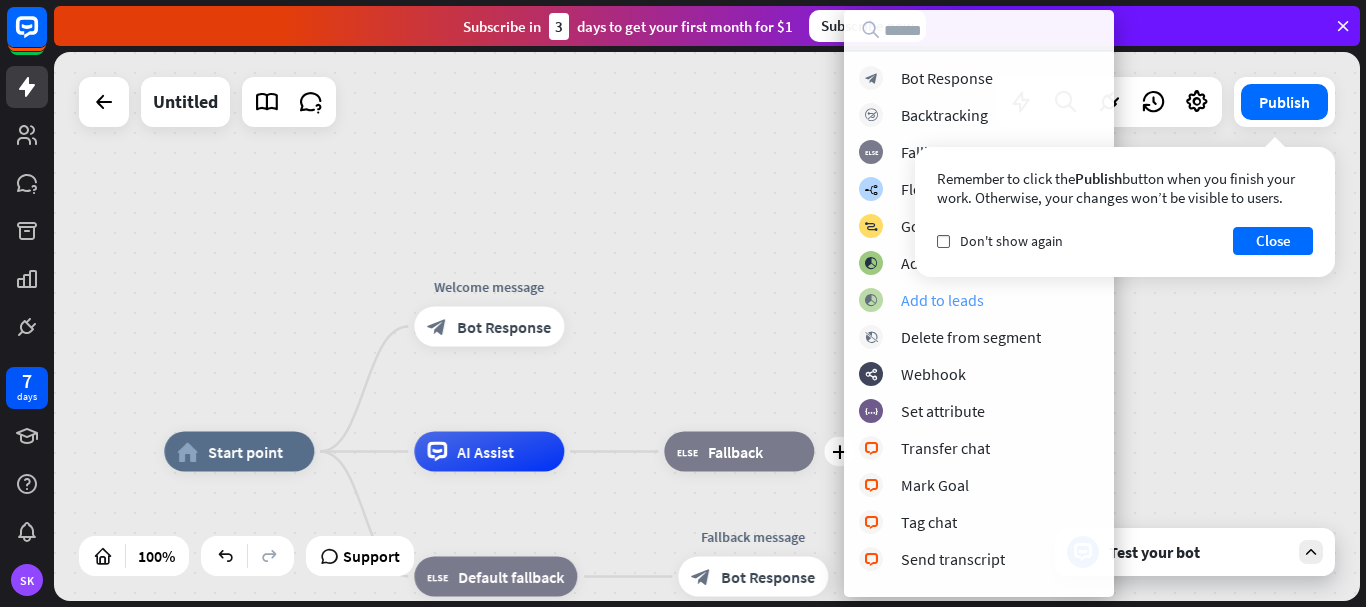 click on "block_add_to_segment
Add to leads" at bounding box center (979, 300) 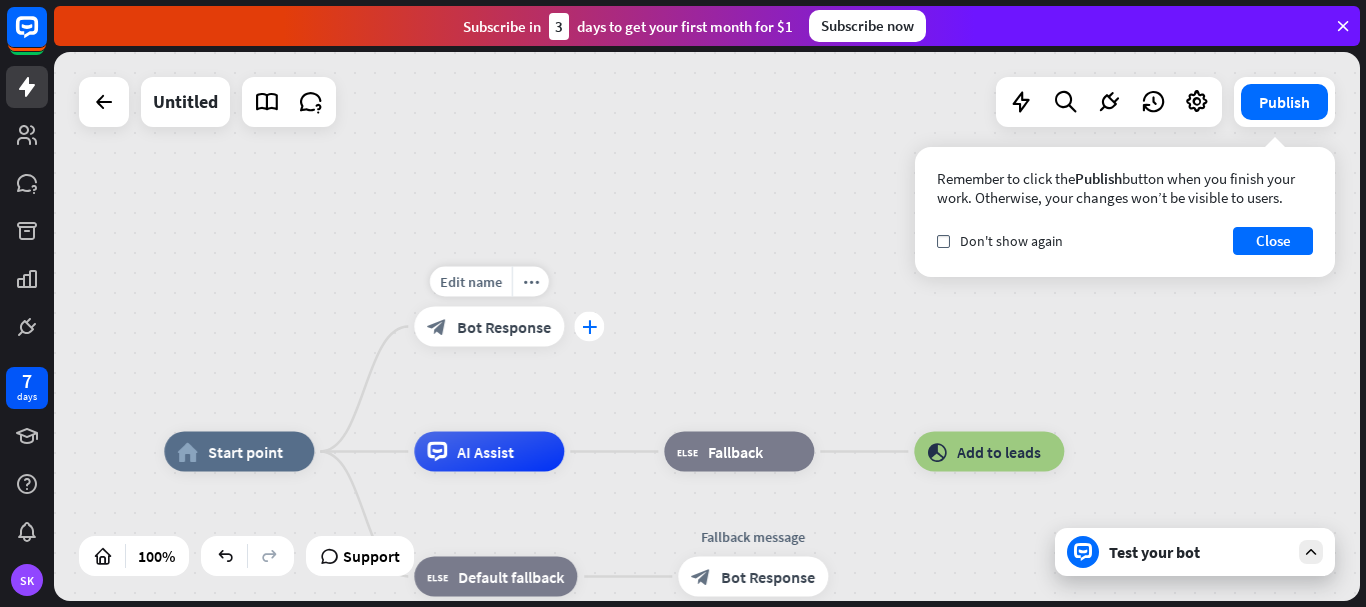 click on "plus" at bounding box center (589, 327) 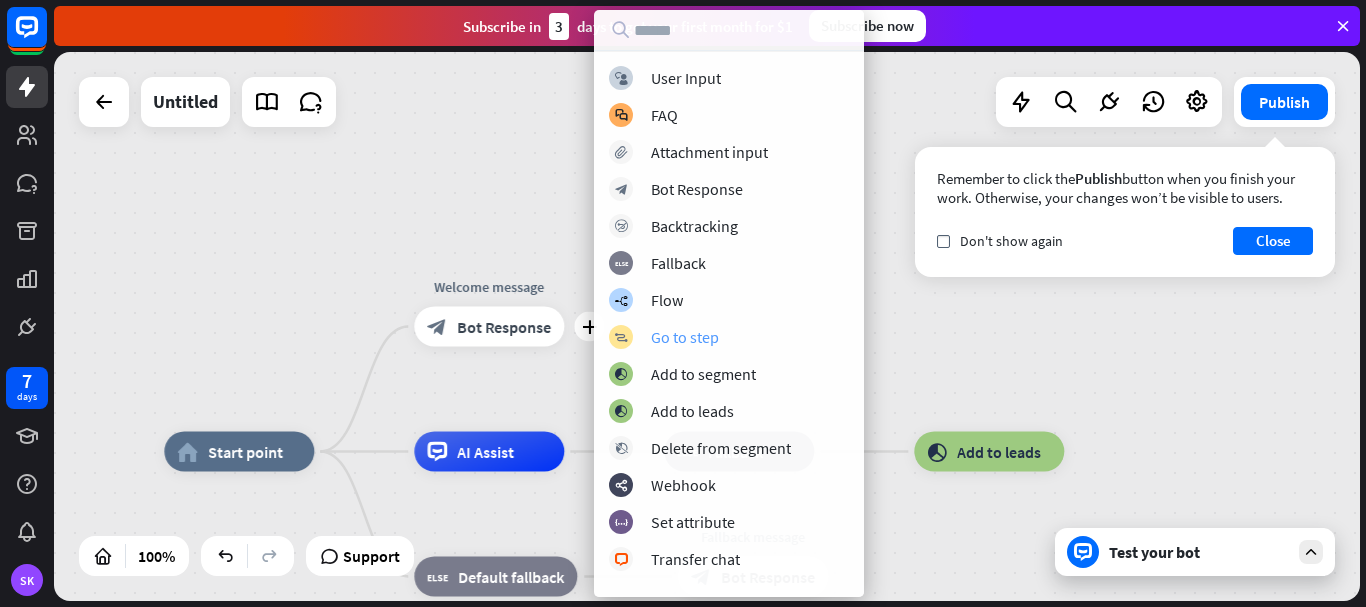 click on "block_goto
Go to step" at bounding box center [729, 337] 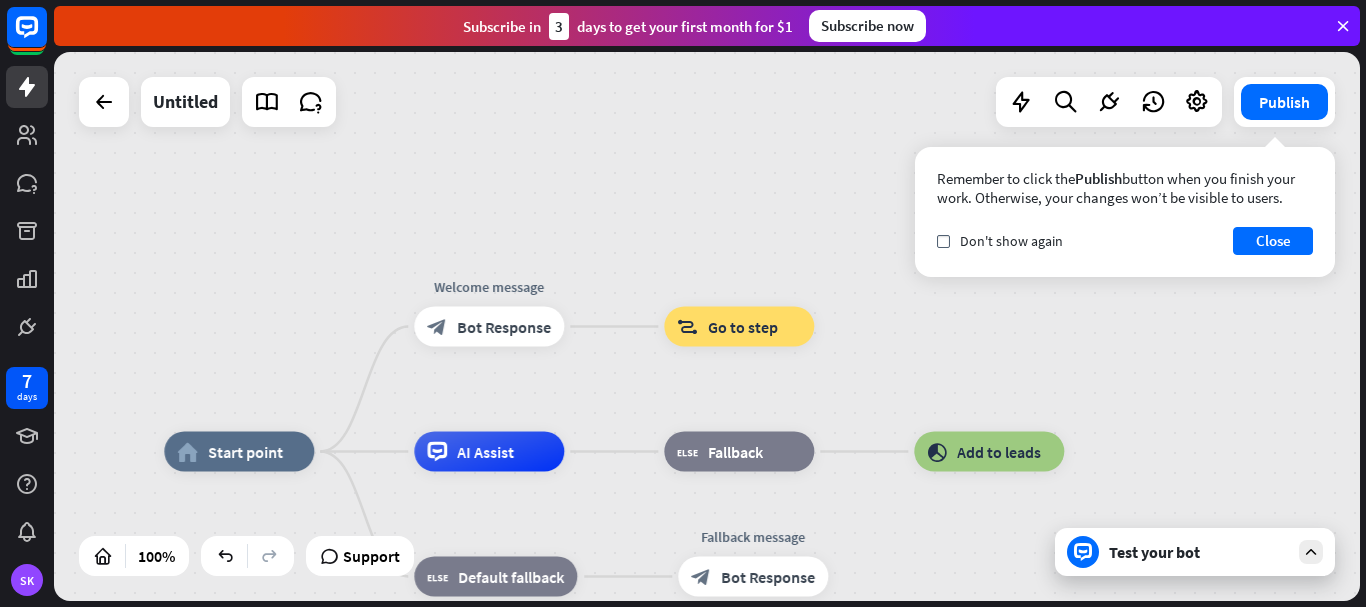 click on "Test your bot" at bounding box center [1199, 552] 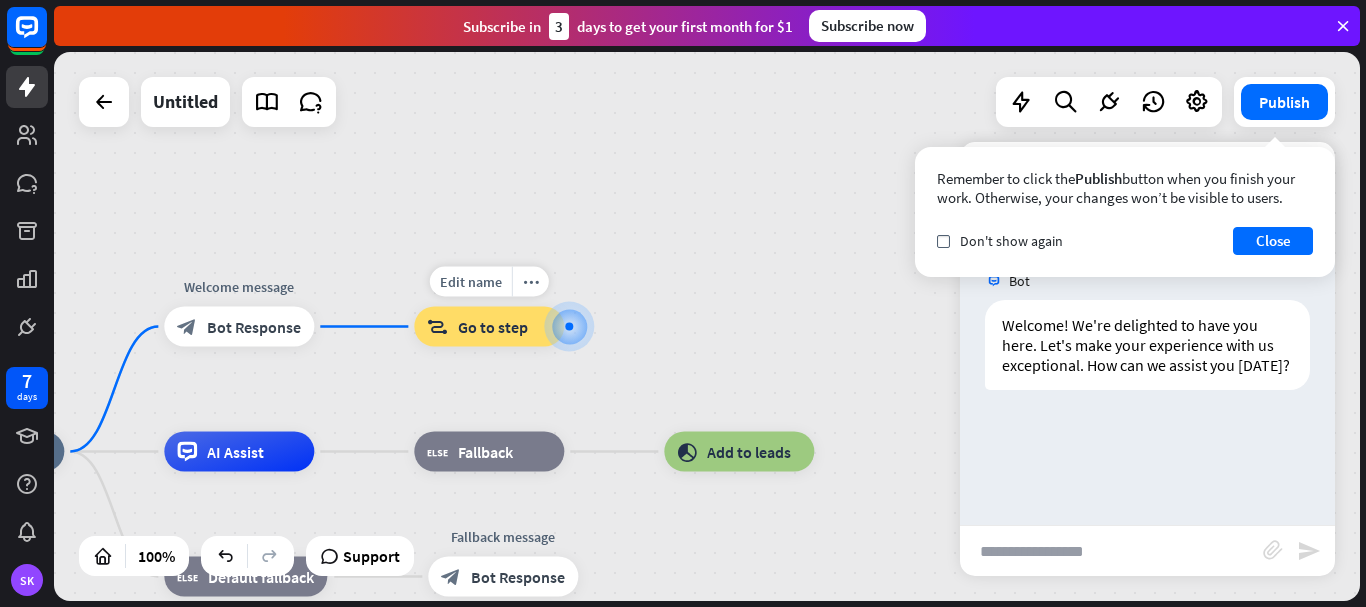 click at bounding box center (569, 326) 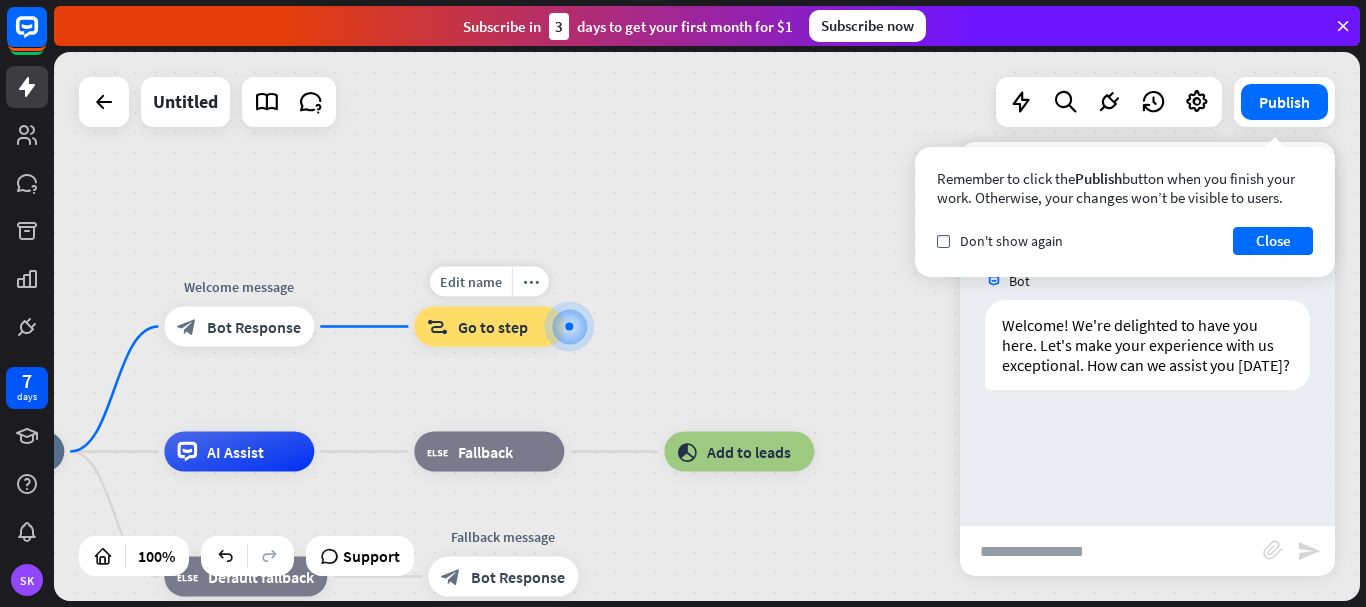 click on "Go to step" at bounding box center [493, 327] 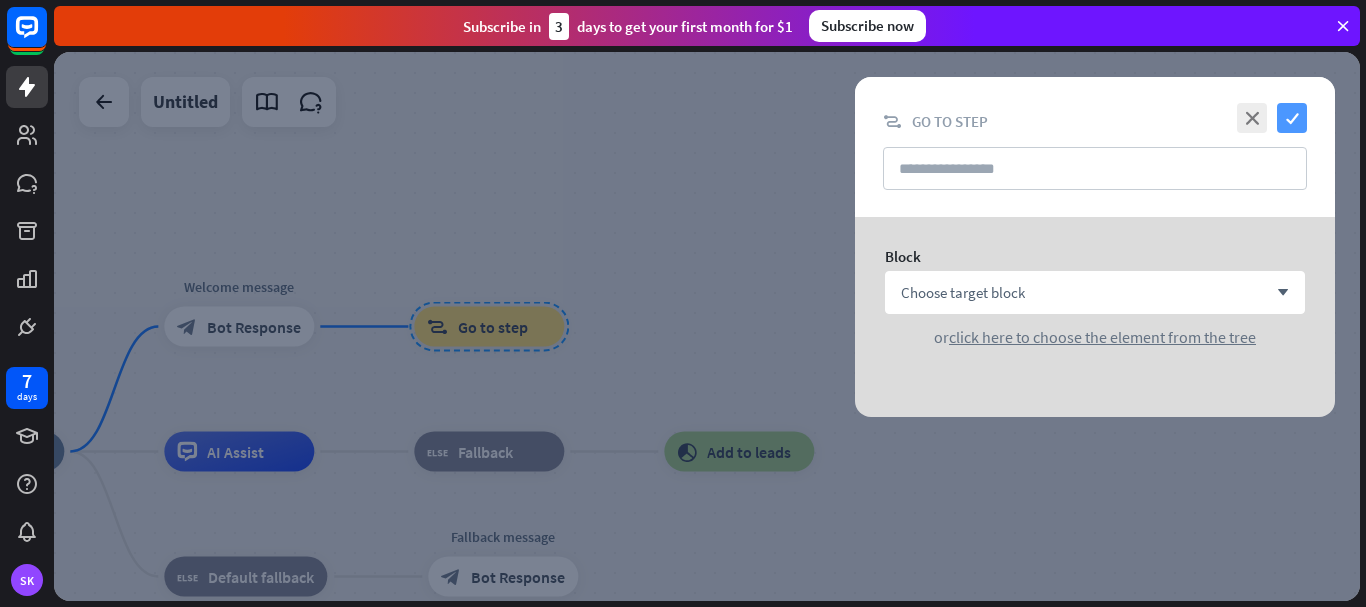 click on "check" at bounding box center (1292, 118) 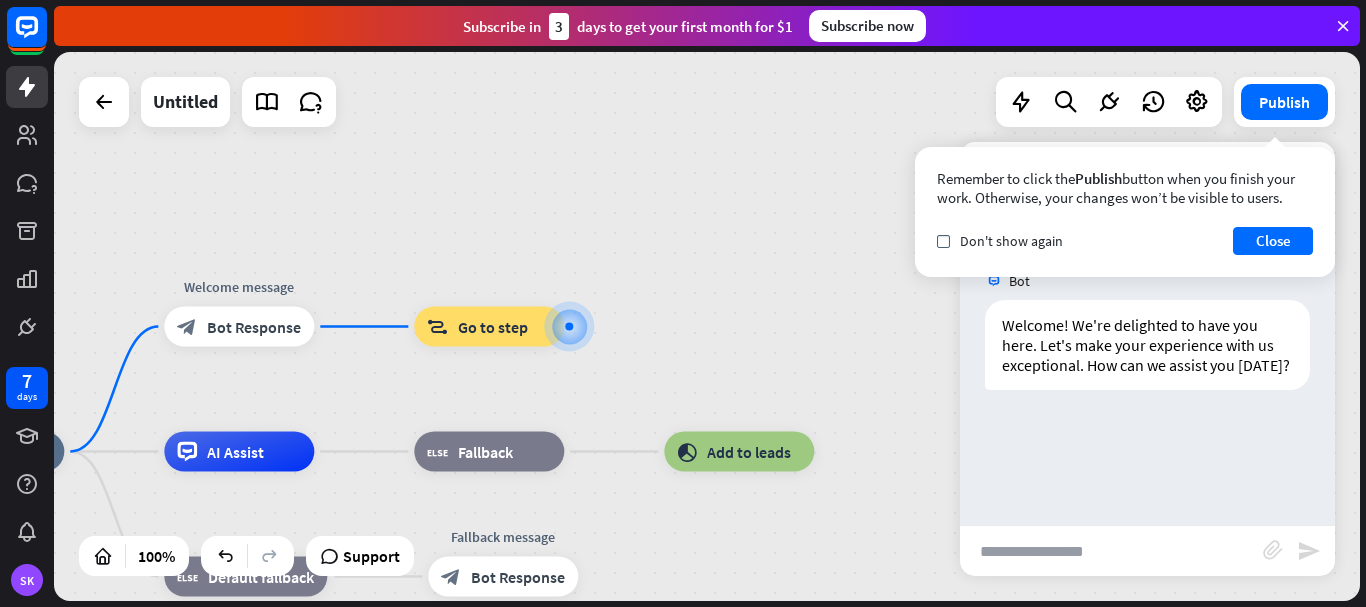 click at bounding box center (1111, 551) 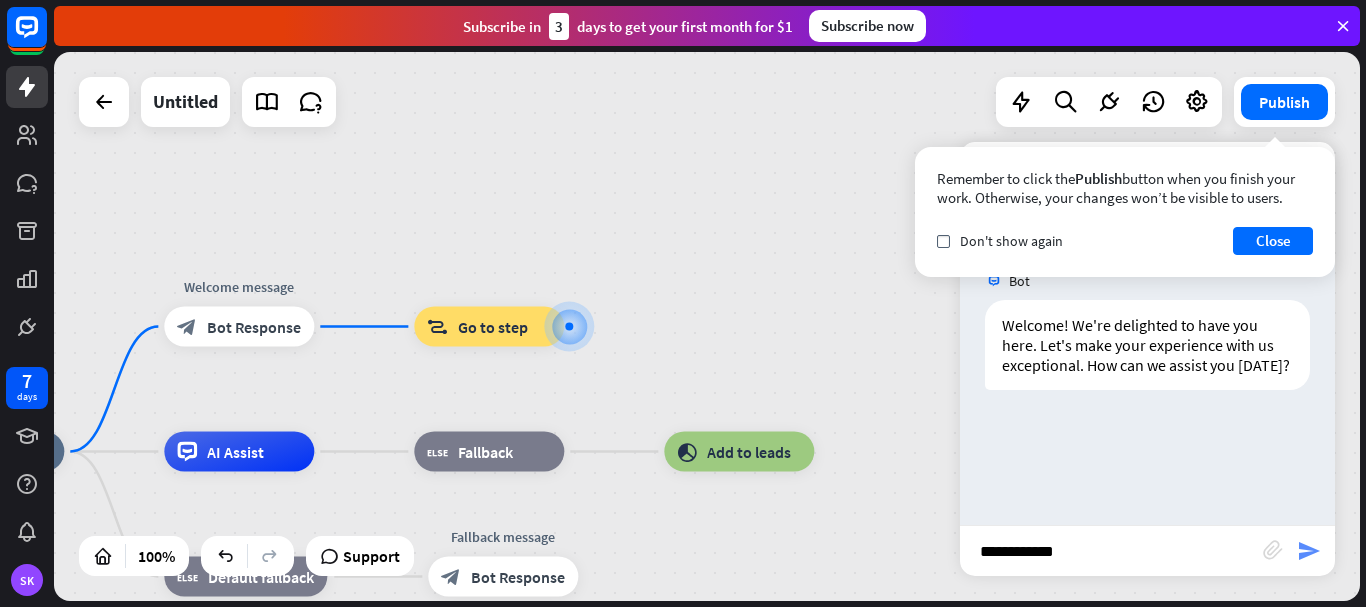 type on "**********" 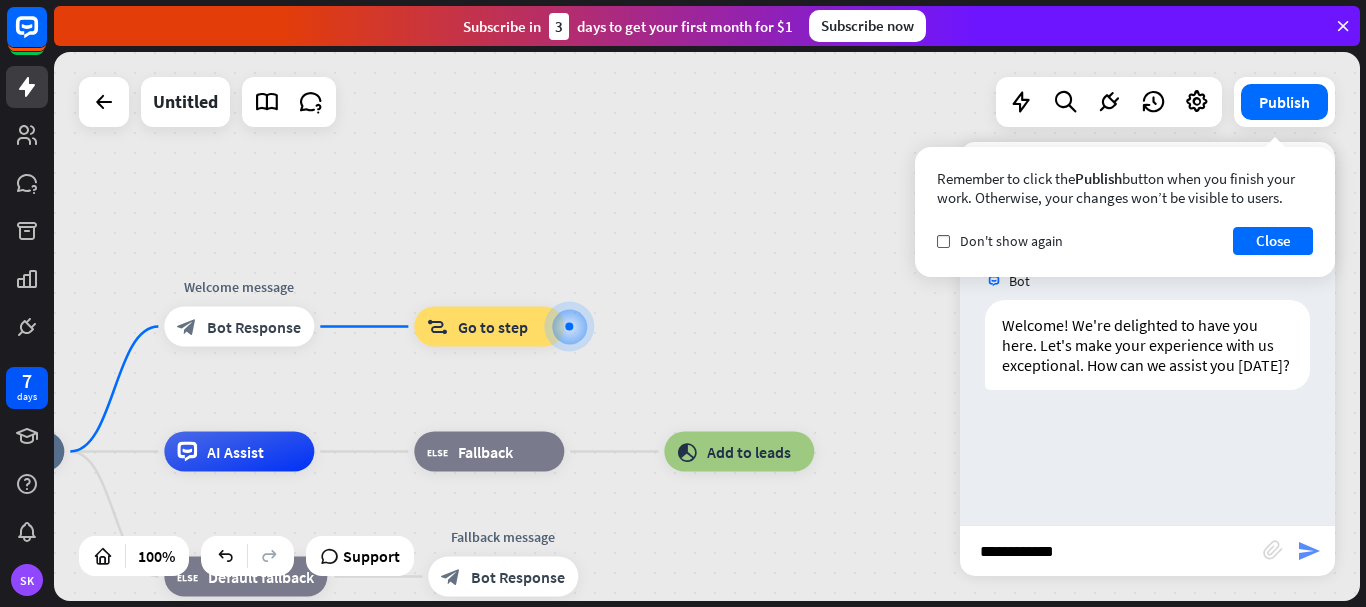 click on "send" at bounding box center (1309, 551) 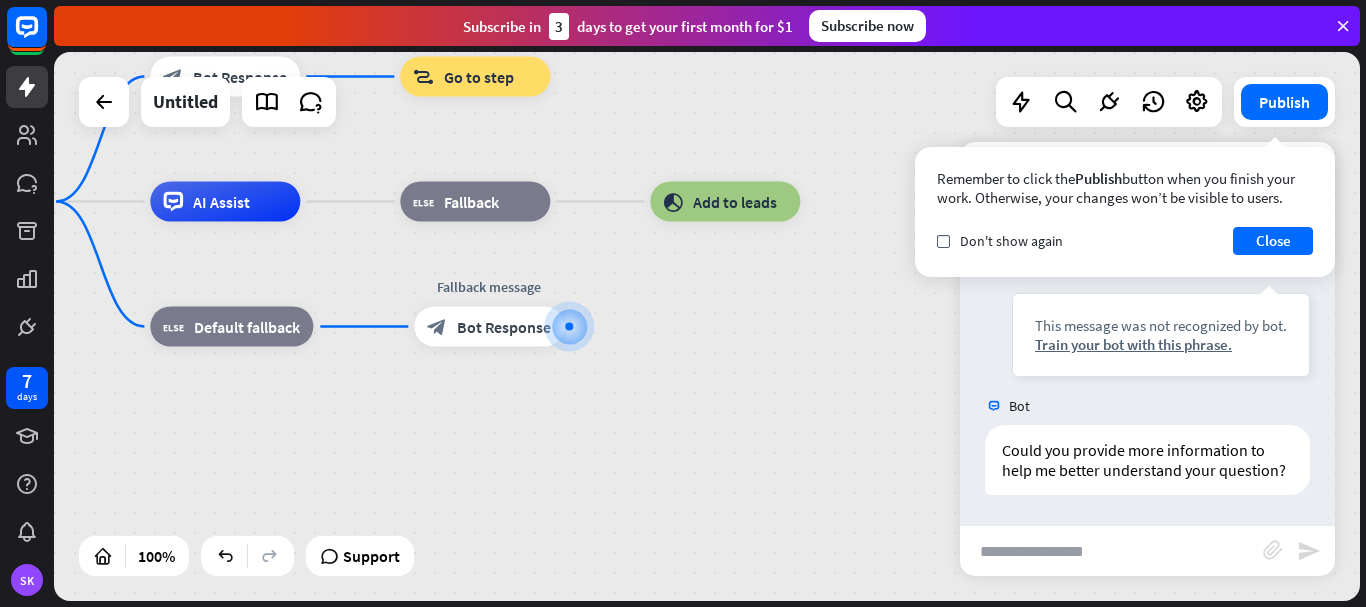 scroll, scrollTop: 255, scrollLeft: 0, axis: vertical 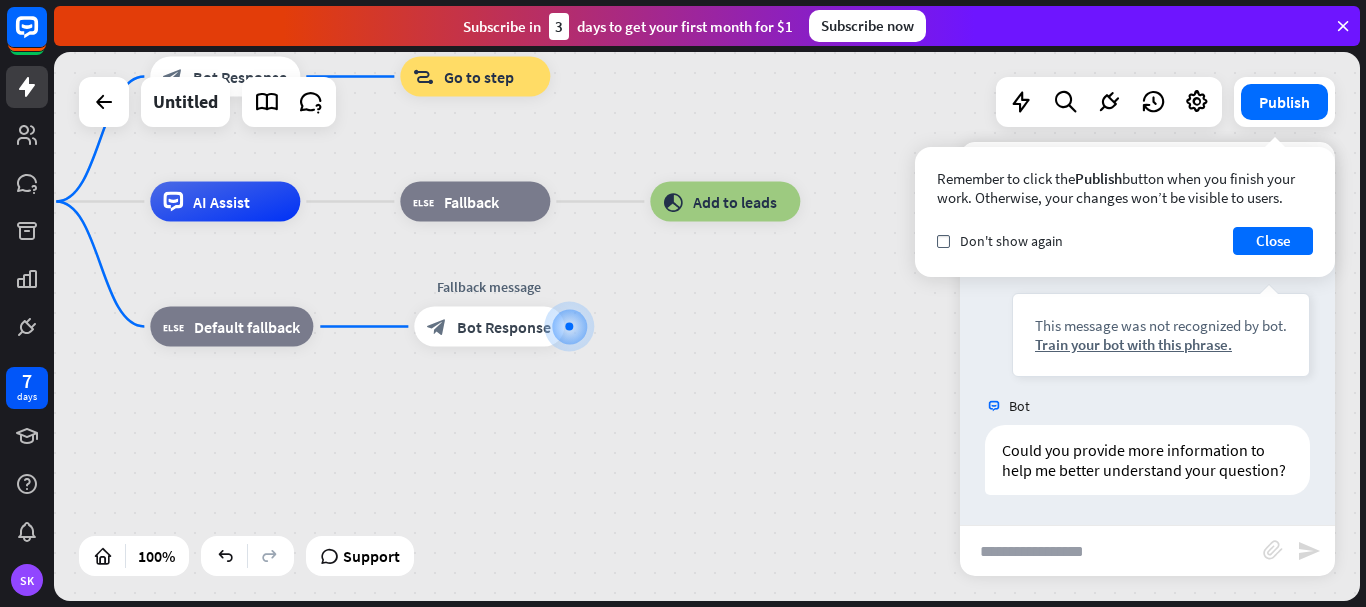 drag, startPoint x: 582, startPoint y: 331, endPoint x: 668, endPoint y: 273, distance: 103.73042 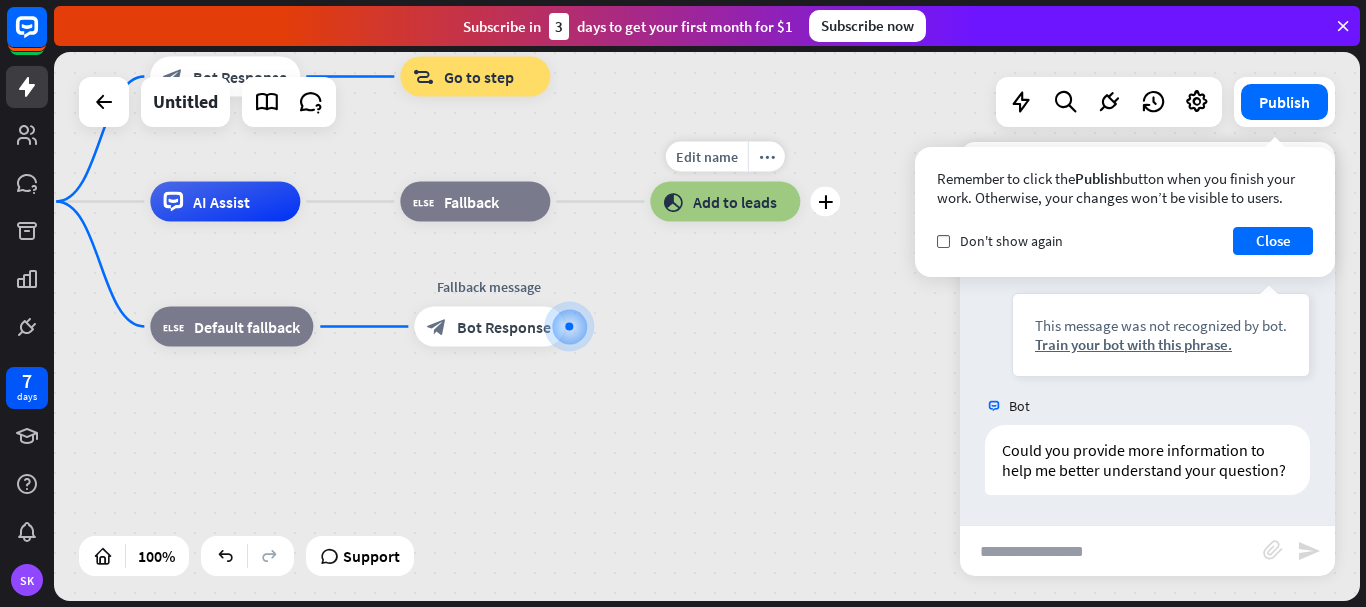 drag, startPoint x: 486, startPoint y: 316, endPoint x: 700, endPoint y: 194, distance: 246.33311 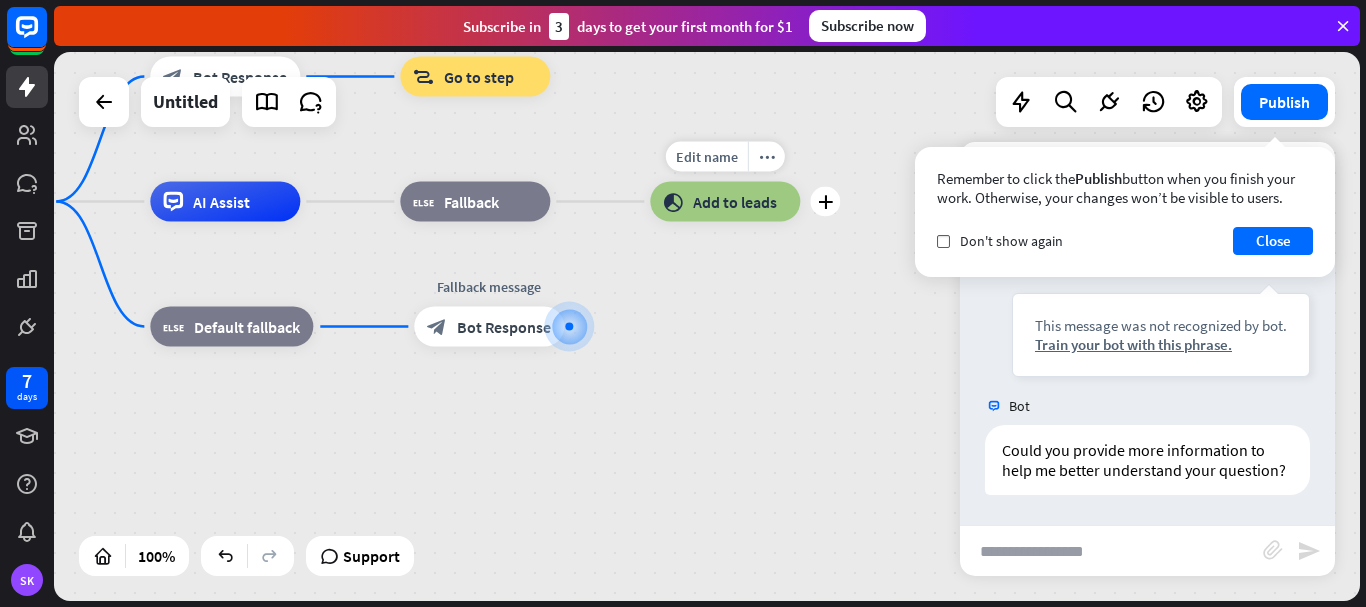 click on "home_2   Start point                 Welcome message   block_bot_response   Bot Response                   block_goto   Go to step                     AI Assist                   block_fallback   Fallback       Edit name   more_horiz         plus     block_add_to_segment   Add to leads                   block_fallback   Default fallback                 Fallback message   block_bot_response   Bot Response" at bounding box center (553, 476) 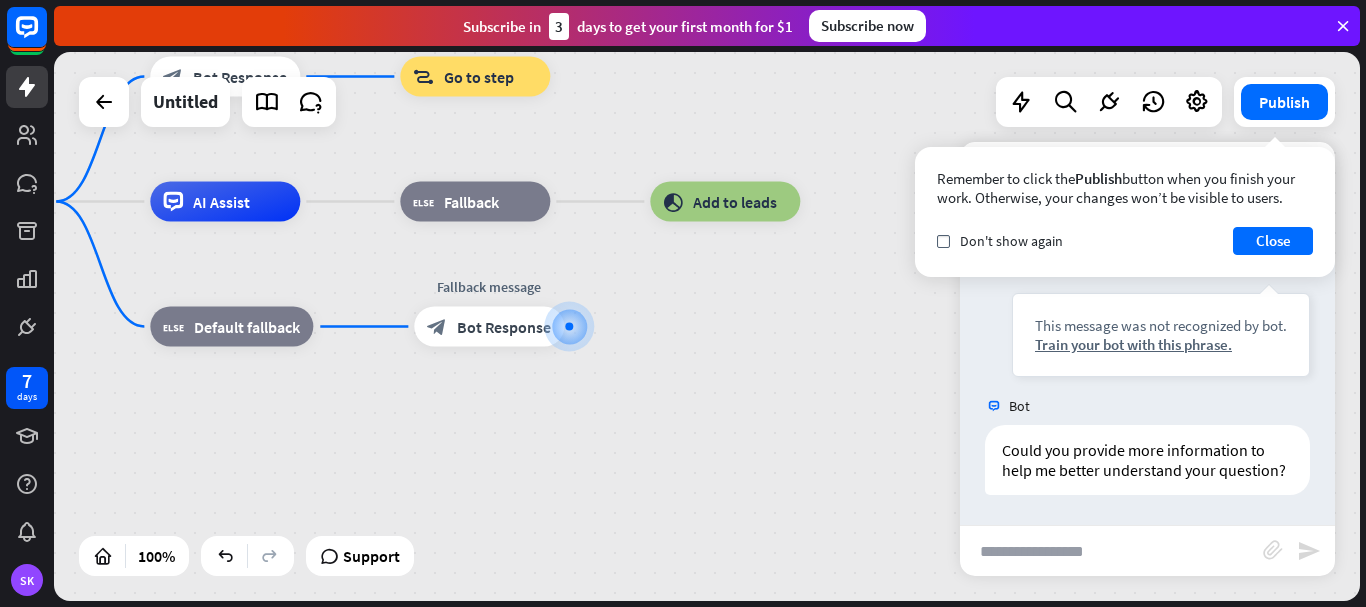 drag, startPoint x: 527, startPoint y: 393, endPoint x: 512, endPoint y: 408, distance: 21.213203 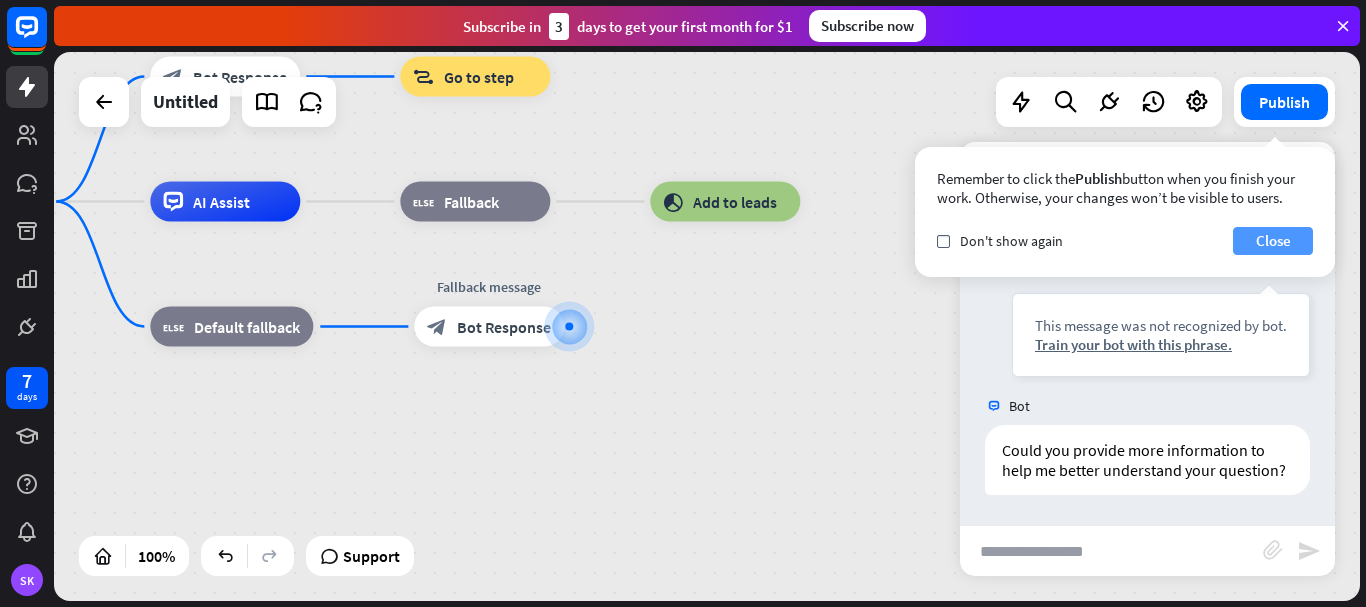 click on "Close" at bounding box center (1273, 241) 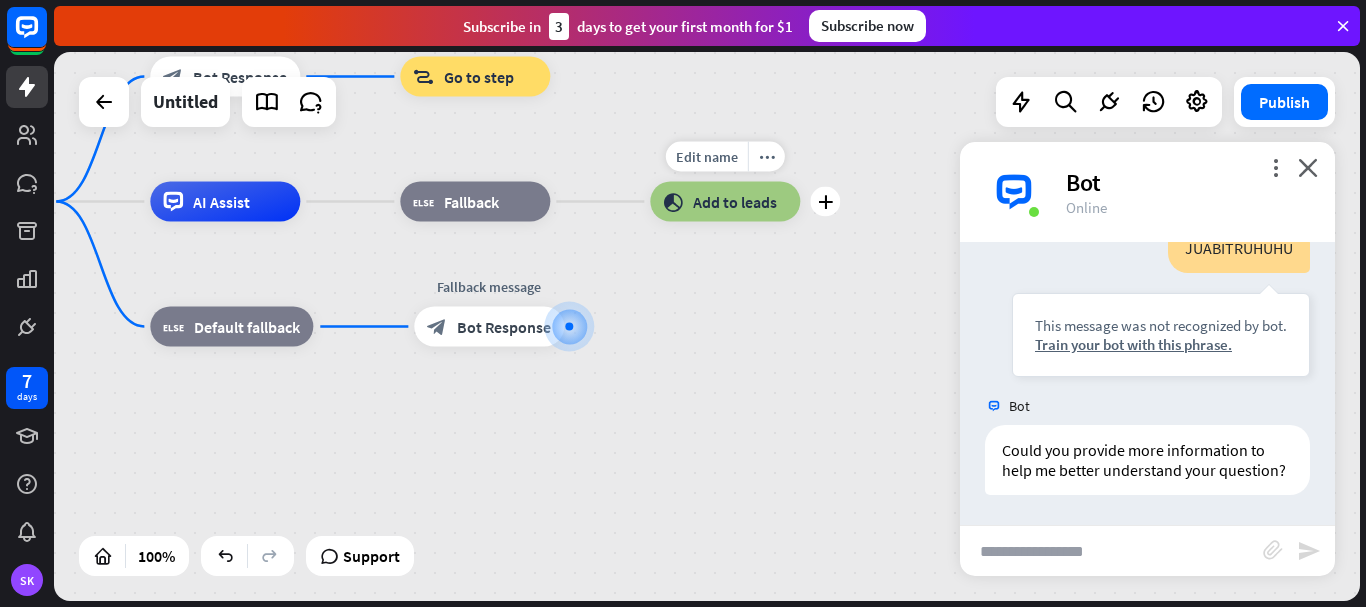 click on "Add to leads" at bounding box center [735, 202] 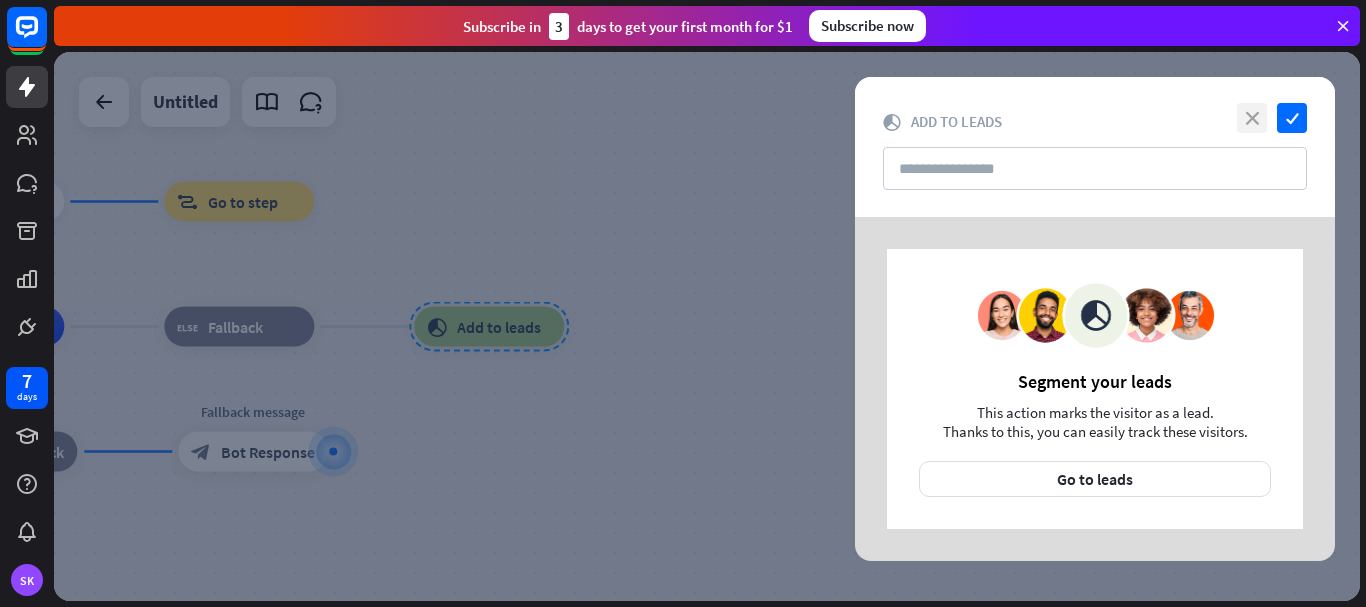 click on "close" at bounding box center (1252, 118) 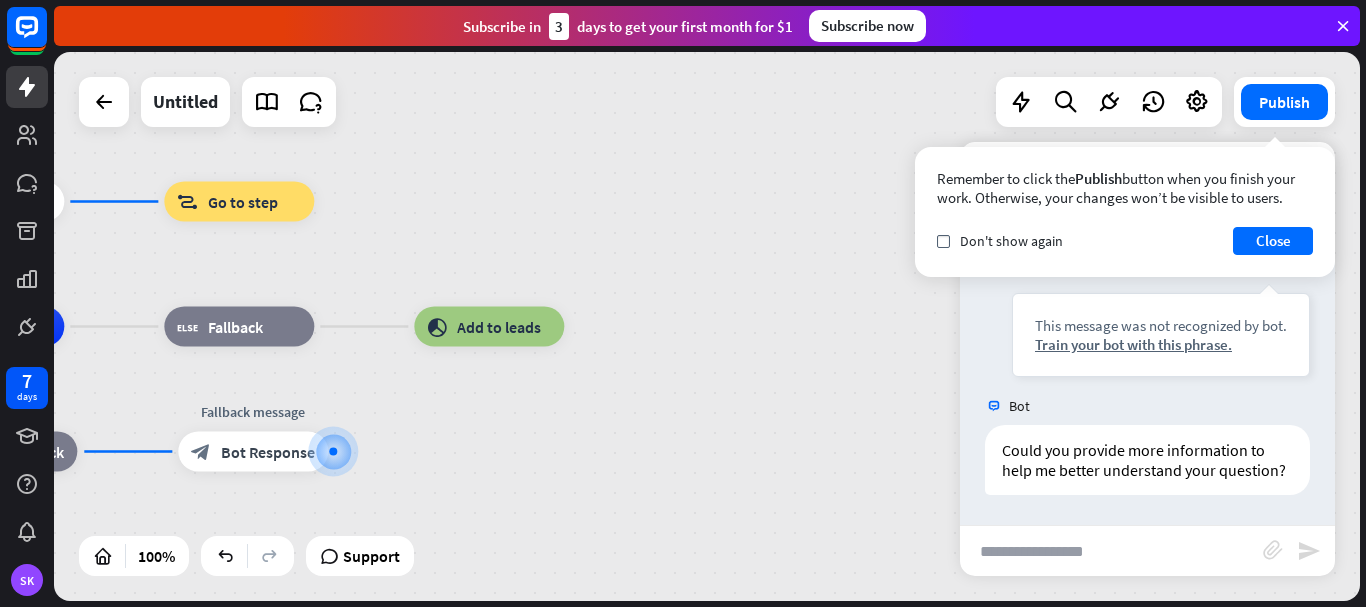 click at bounding box center [1111, 551] 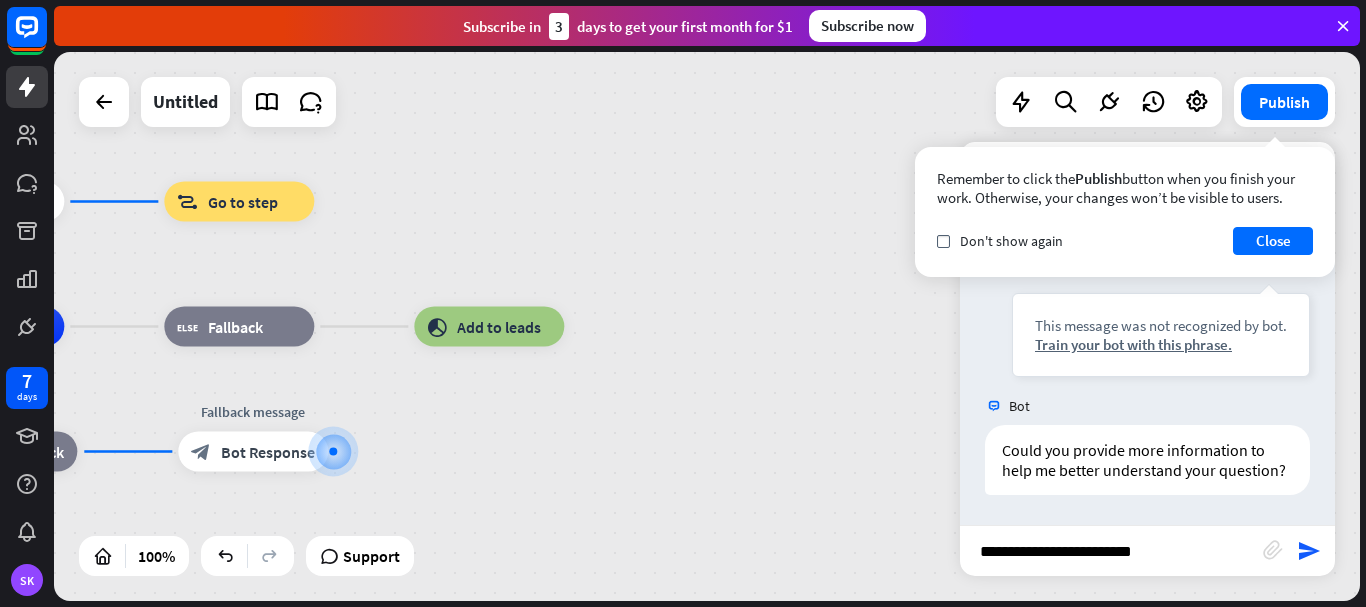 type on "**********" 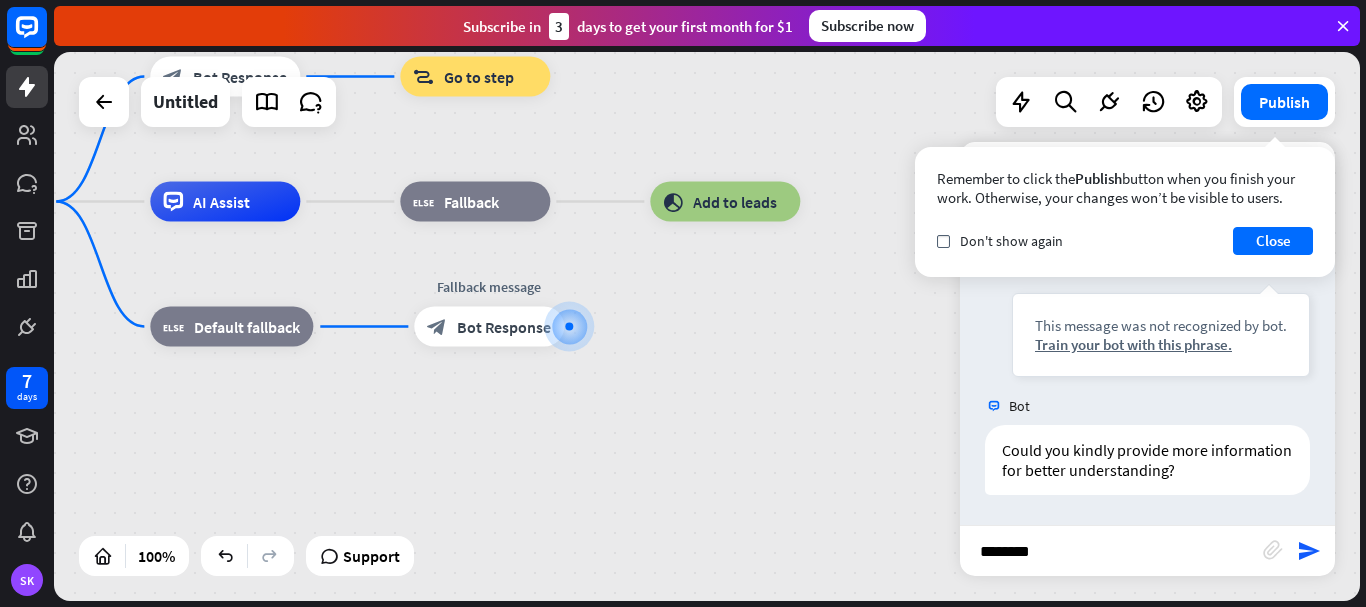 scroll, scrollTop: 575, scrollLeft: 0, axis: vertical 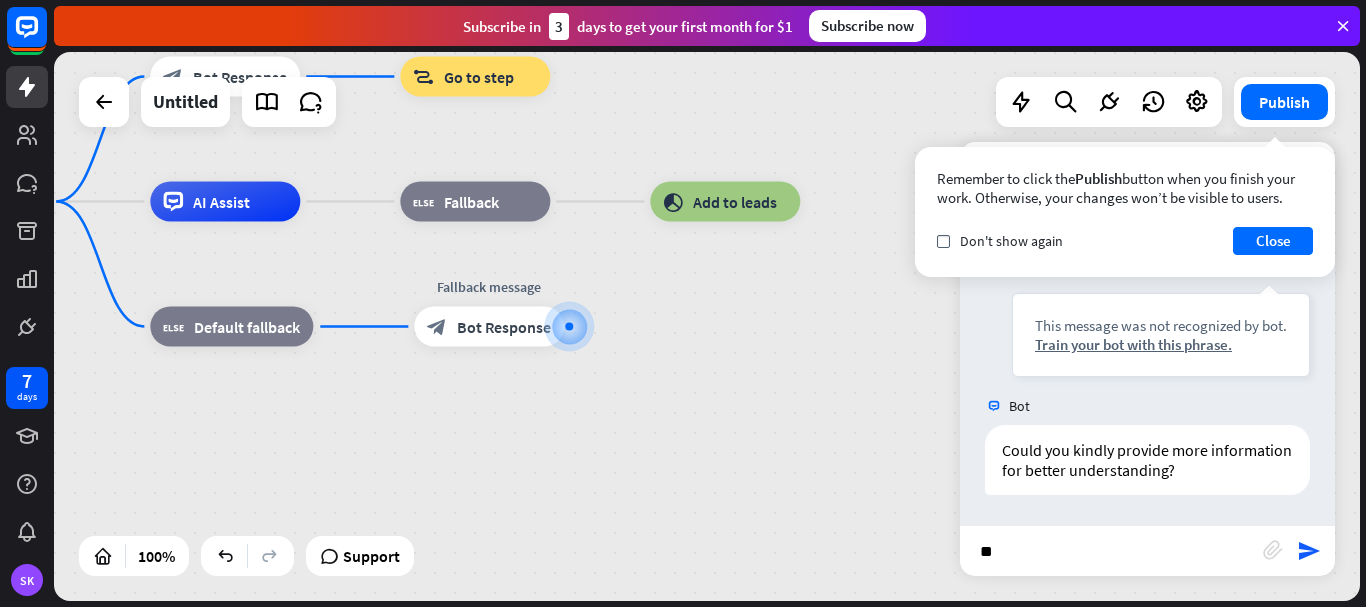 type on "*" 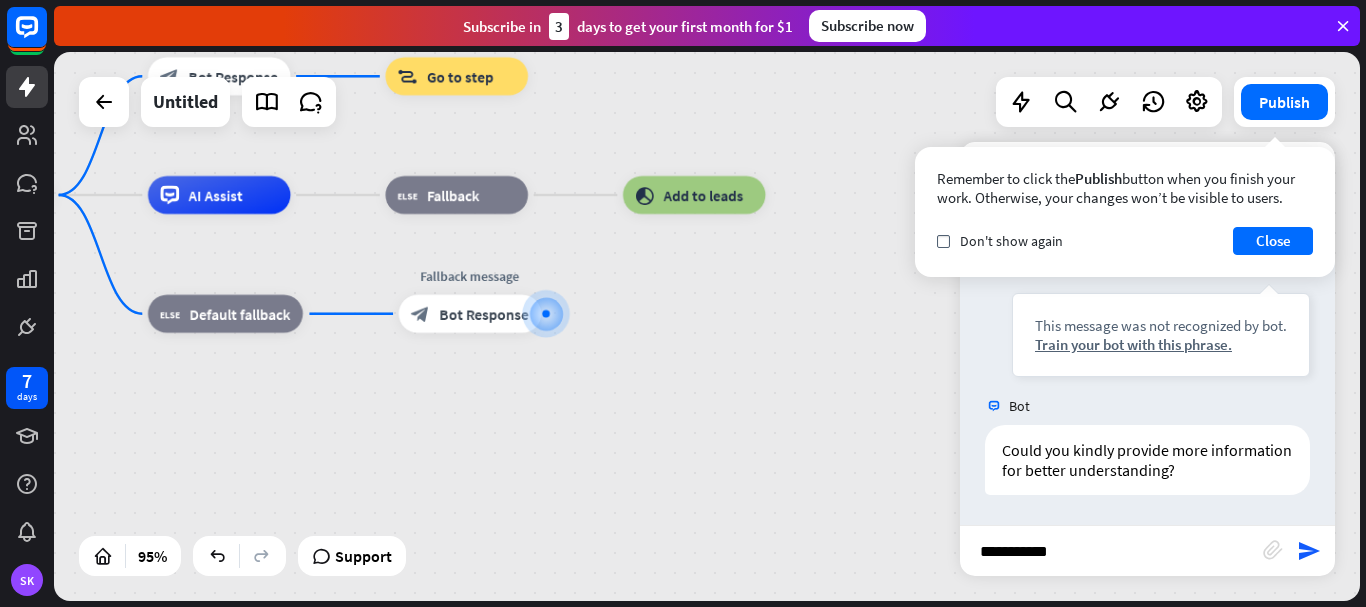 type on "**********" 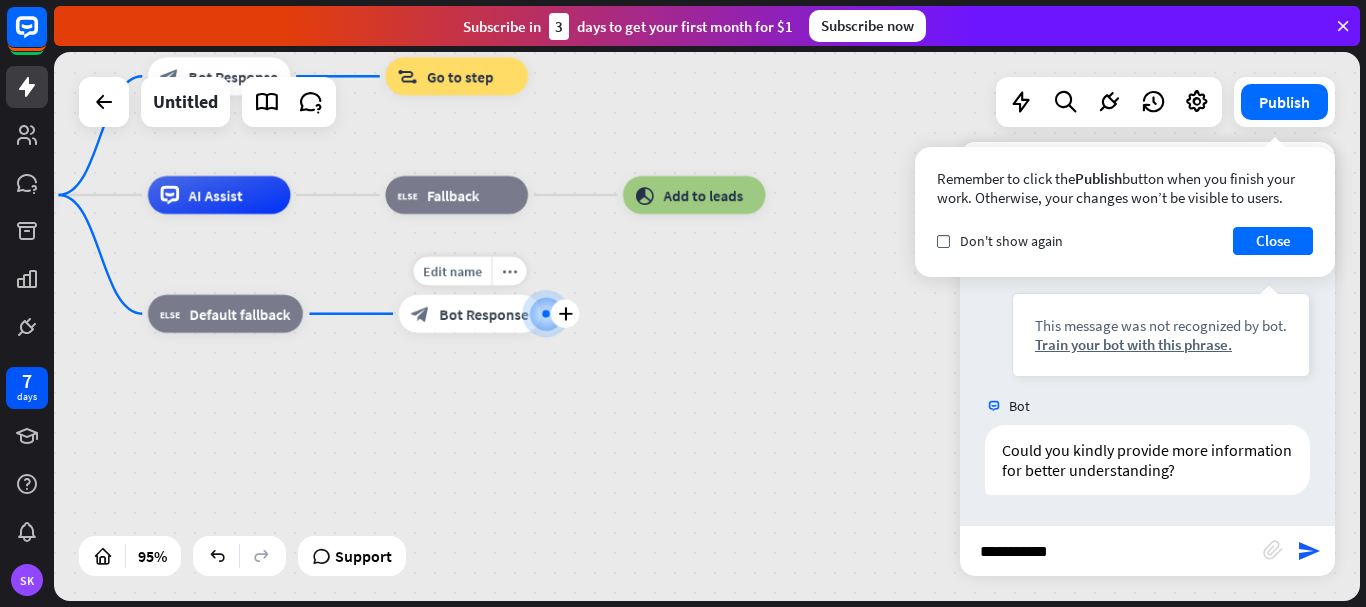 click at bounding box center [545, 313] 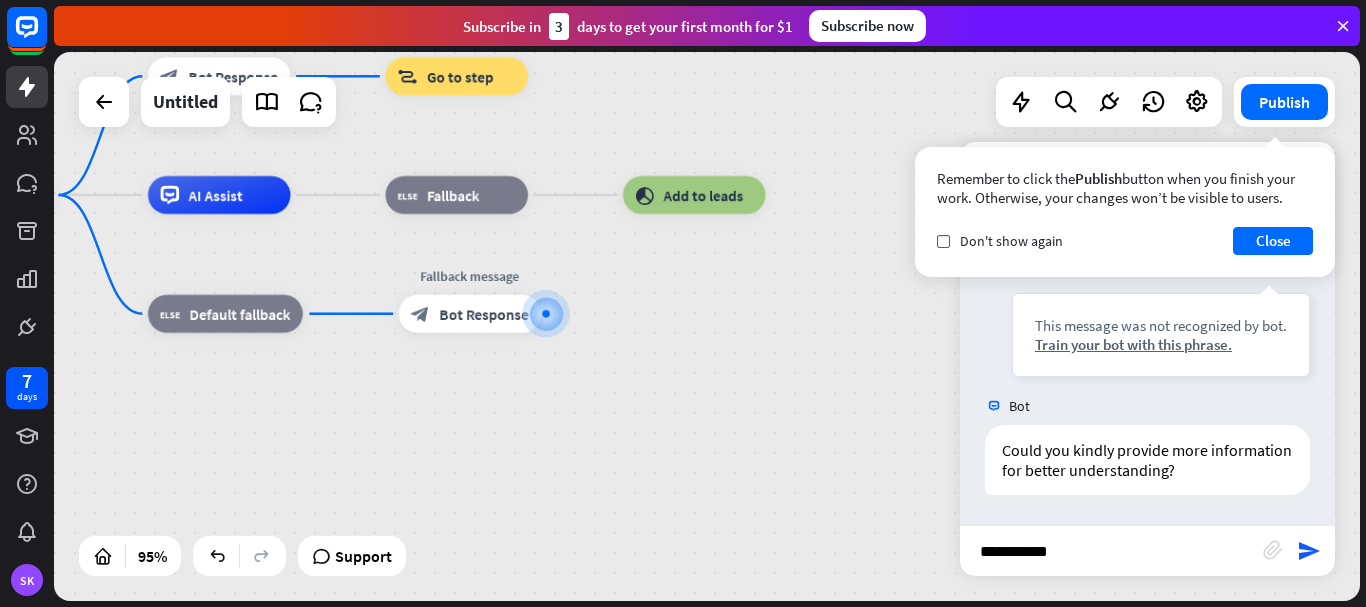click on "**********" at bounding box center [1111, 551] 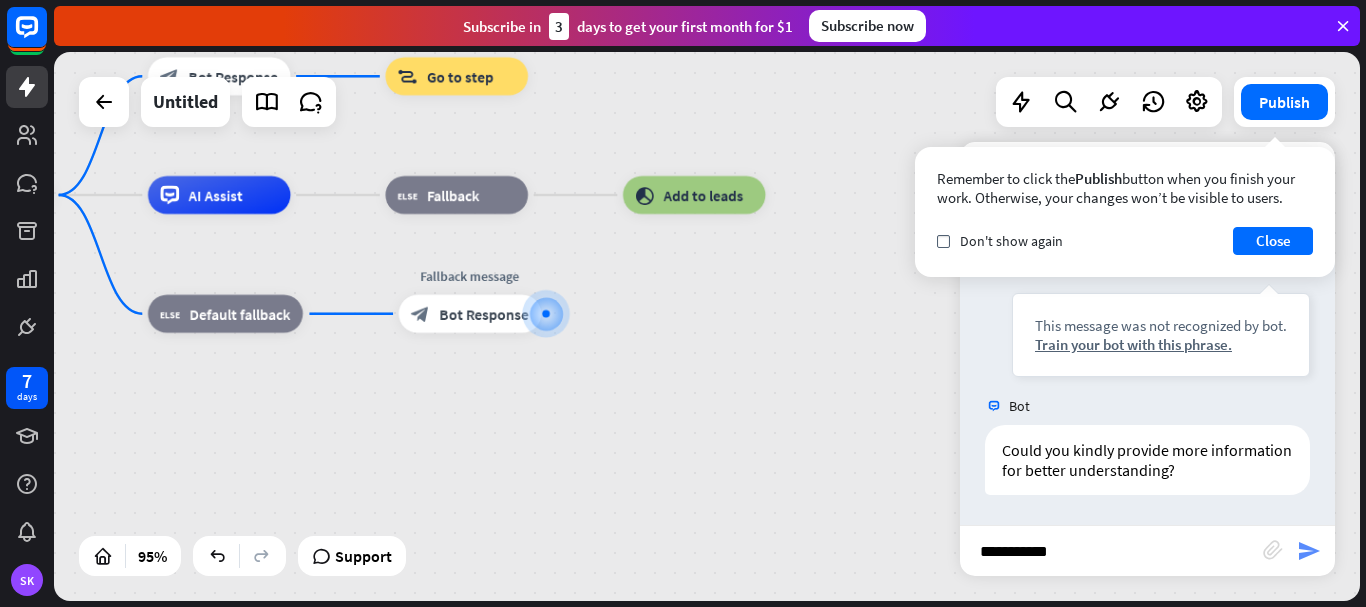 click on "send" at bounding box center [1309, 551] 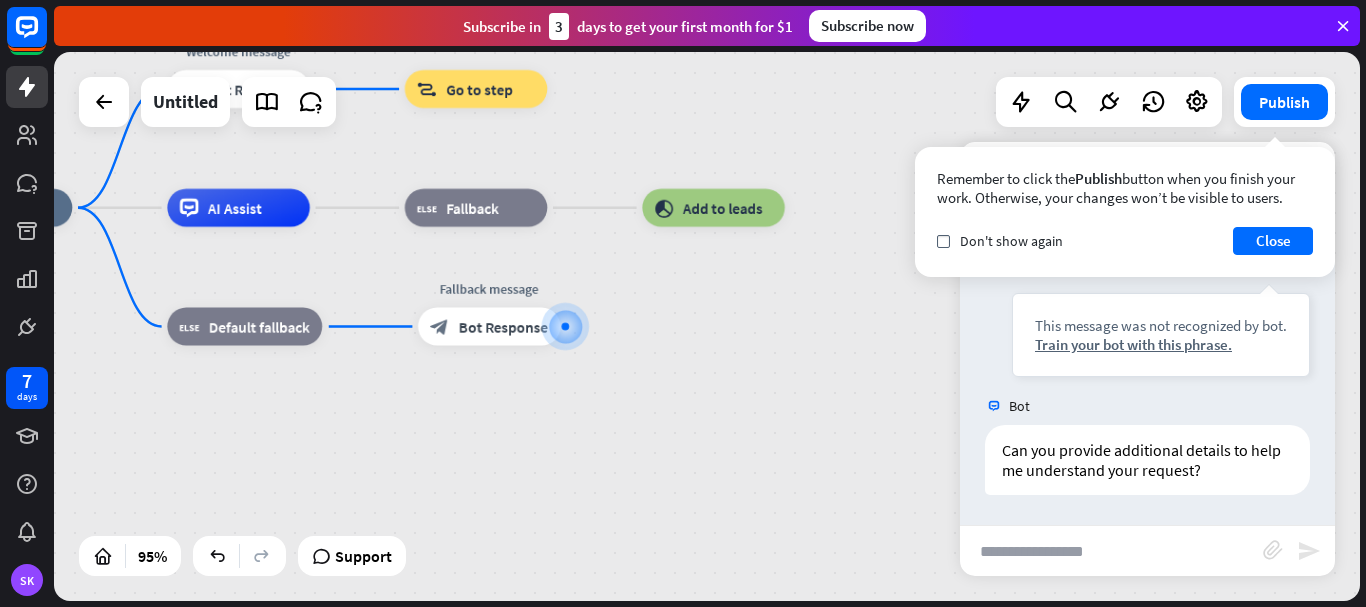 scroll, scrollTop: 895, scrollLeft: 0, axis: vertical 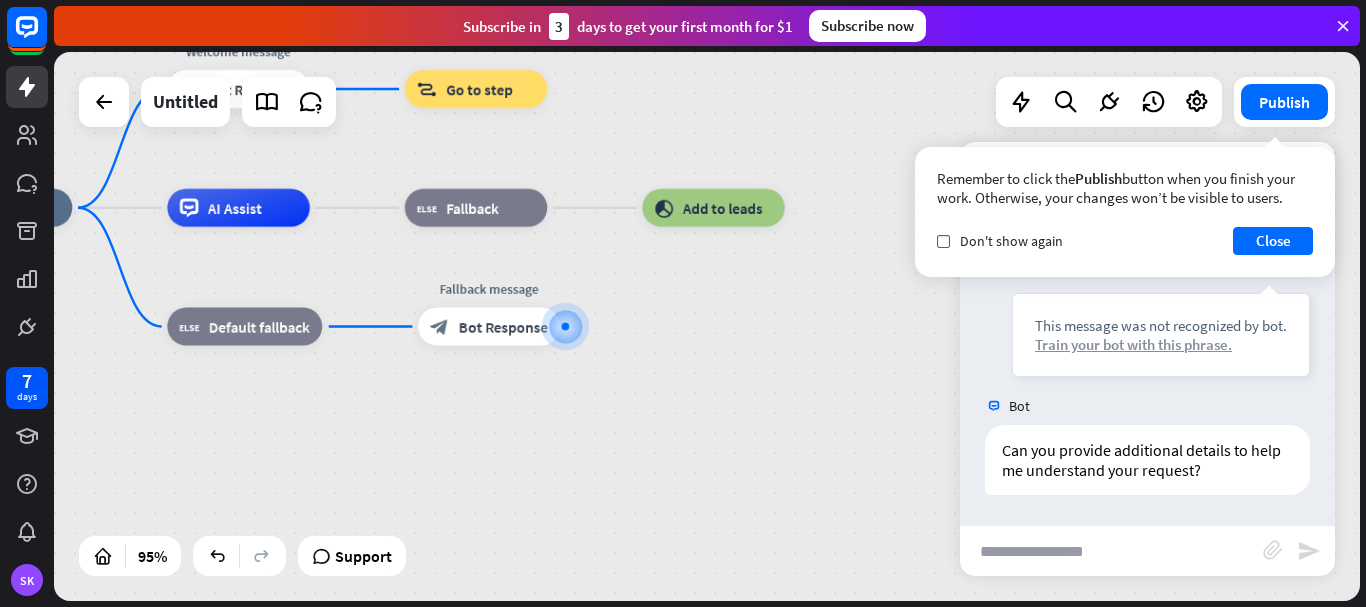 click on "Train your bot with this phrase." at bounding box center [1161, 344] 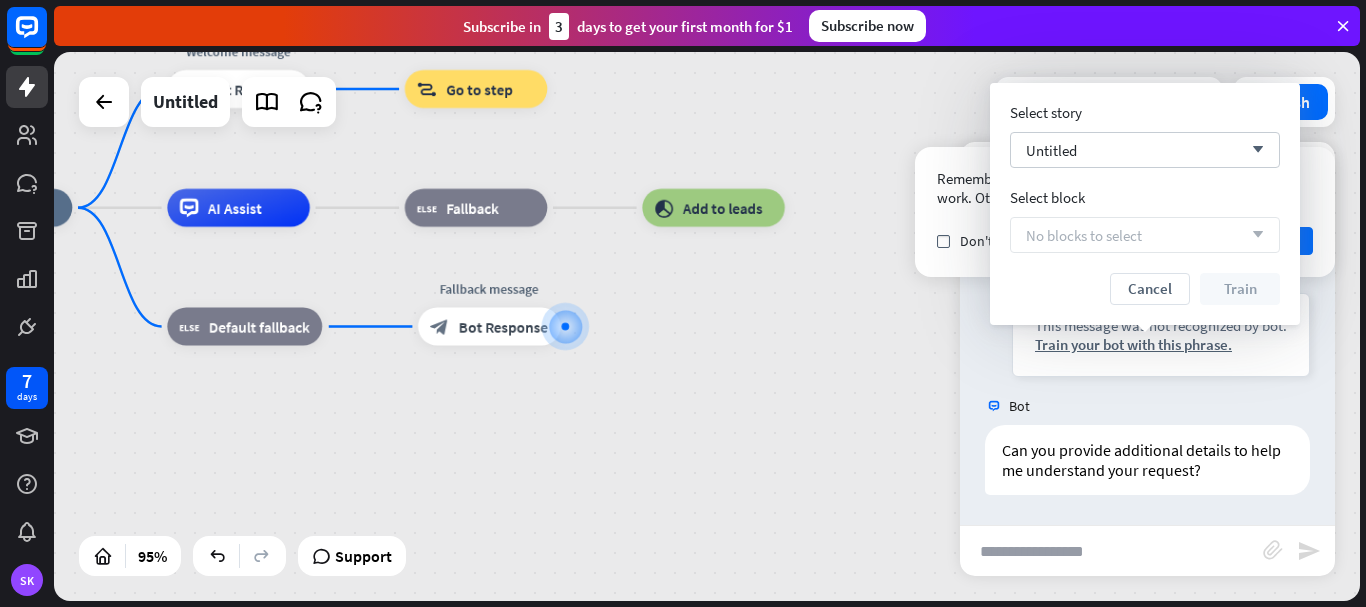 click on "No blocks to select
arrow_down" at bounding box center (1145, 235) 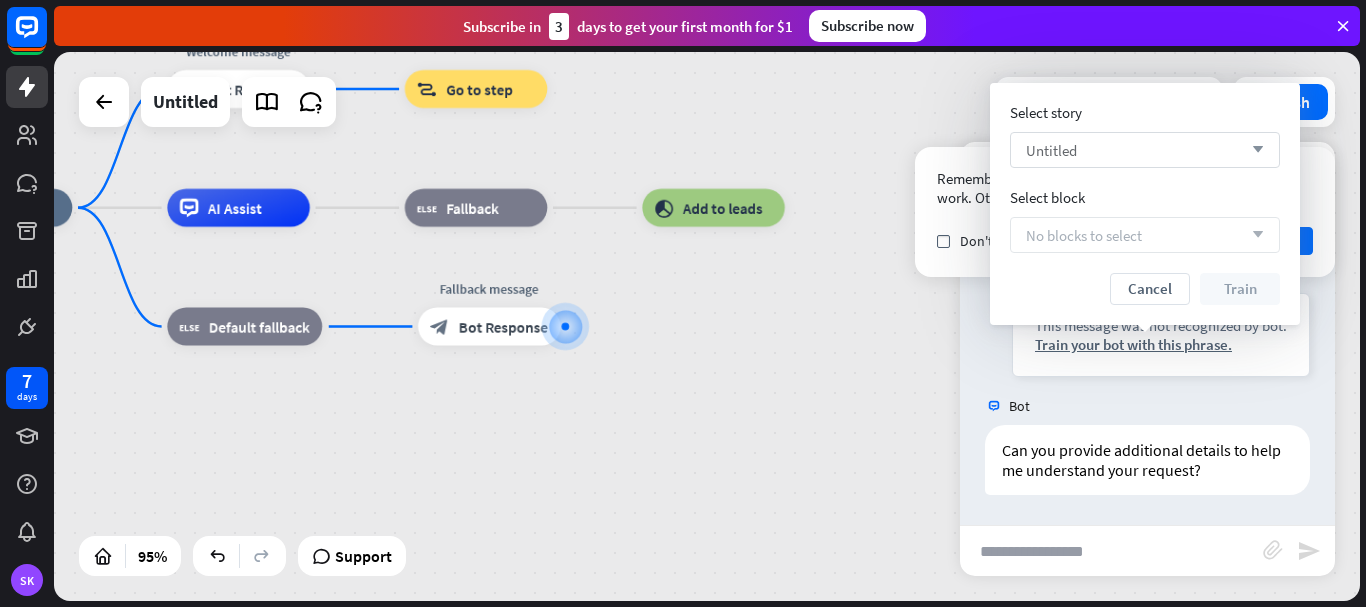 click on "arrow_down" at bounding box center [1253, 150] 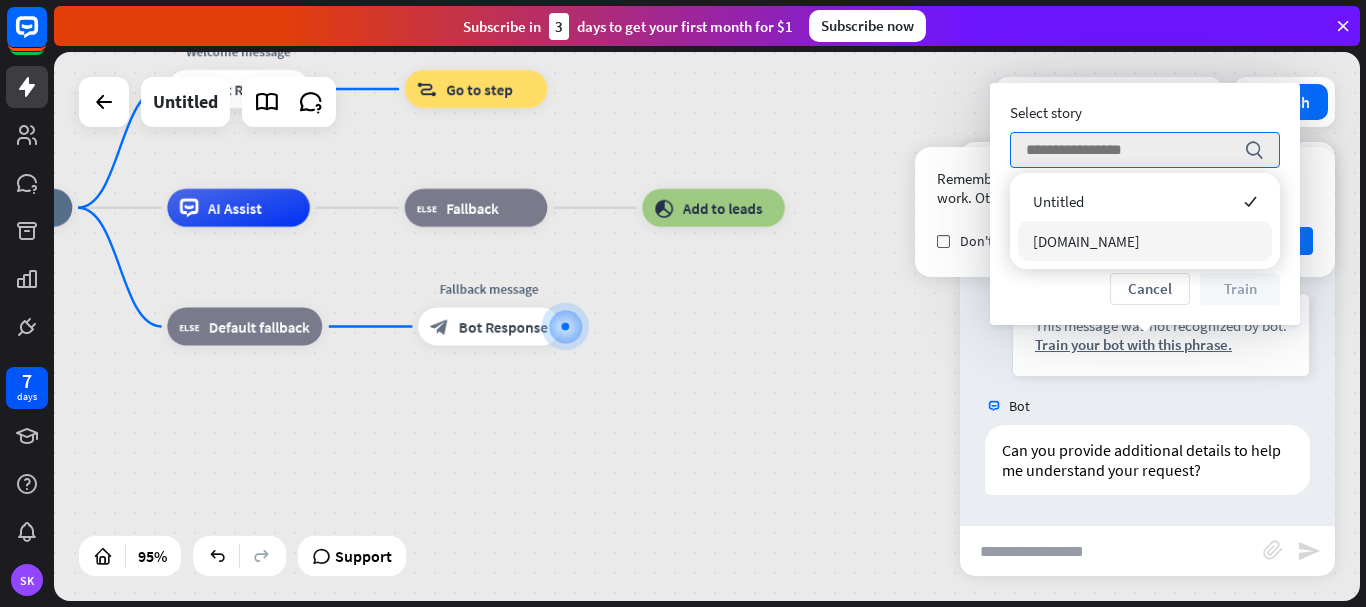 click on "[DOMAIN_NAME]" at bounding box center (1145, 241) 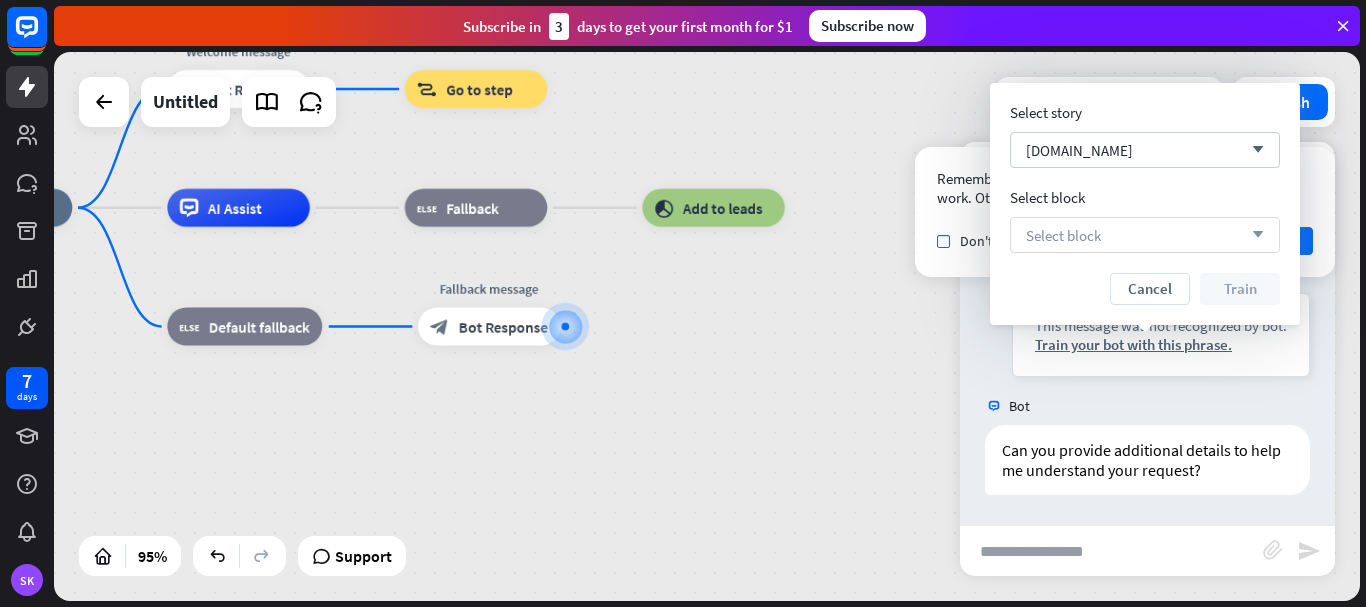 click on "arrow_down" at bounding box center (1253, 235) 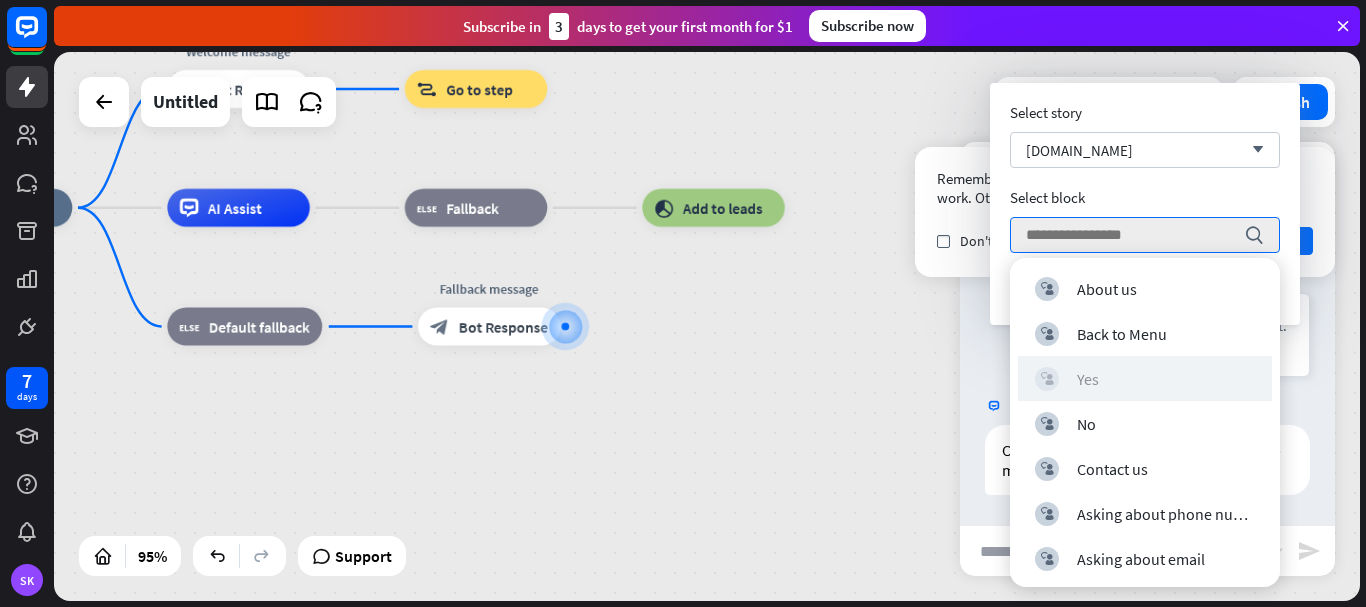 click on "block_user_input
Yes" at bounding box center [1145, 379] 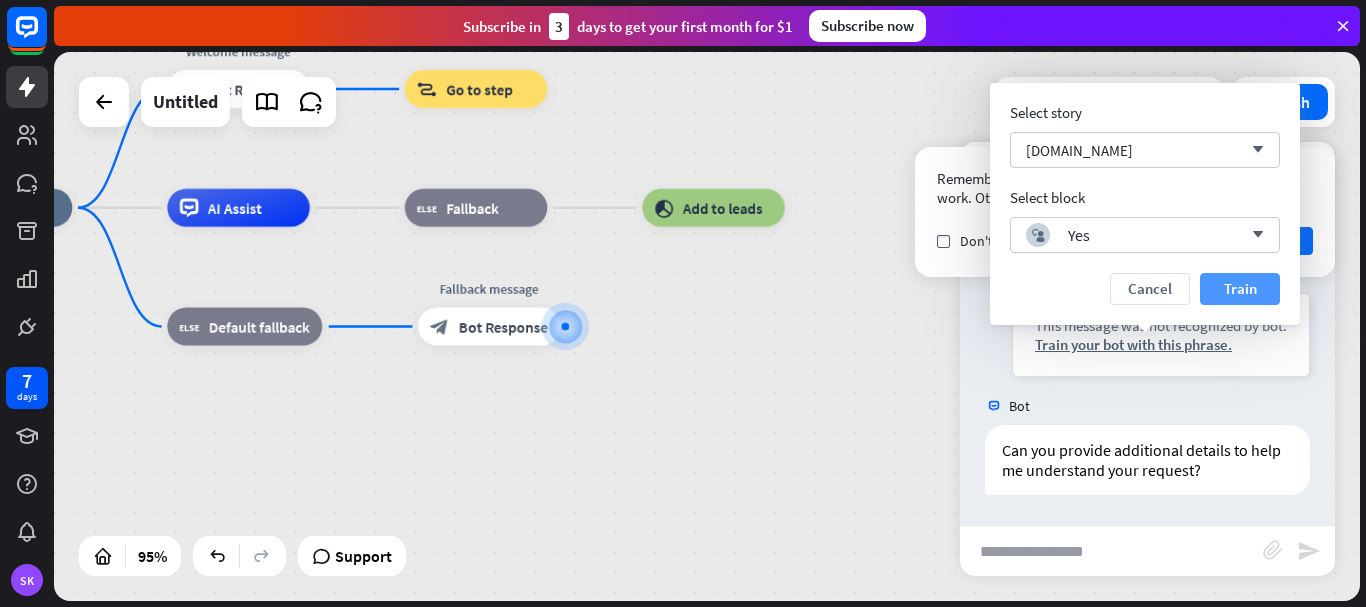 click on "Train" at bounding box center (1240, 289) 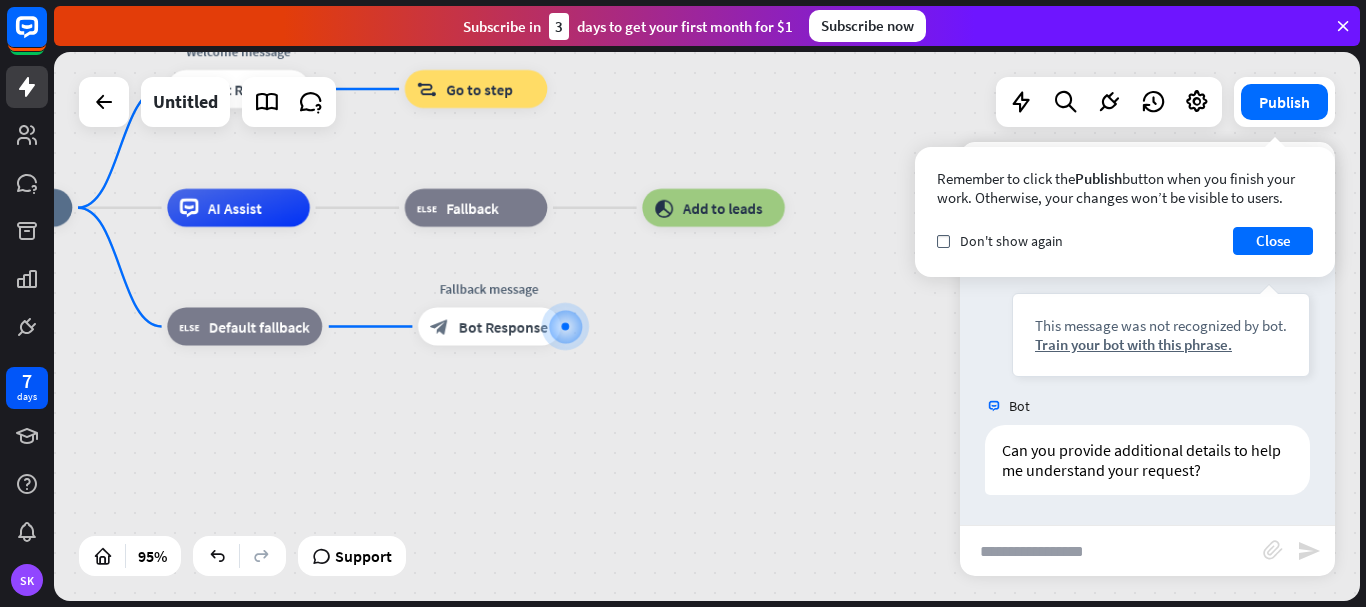 scroll, scrollTop: 876, scrollLeft: 0, axis: vertical 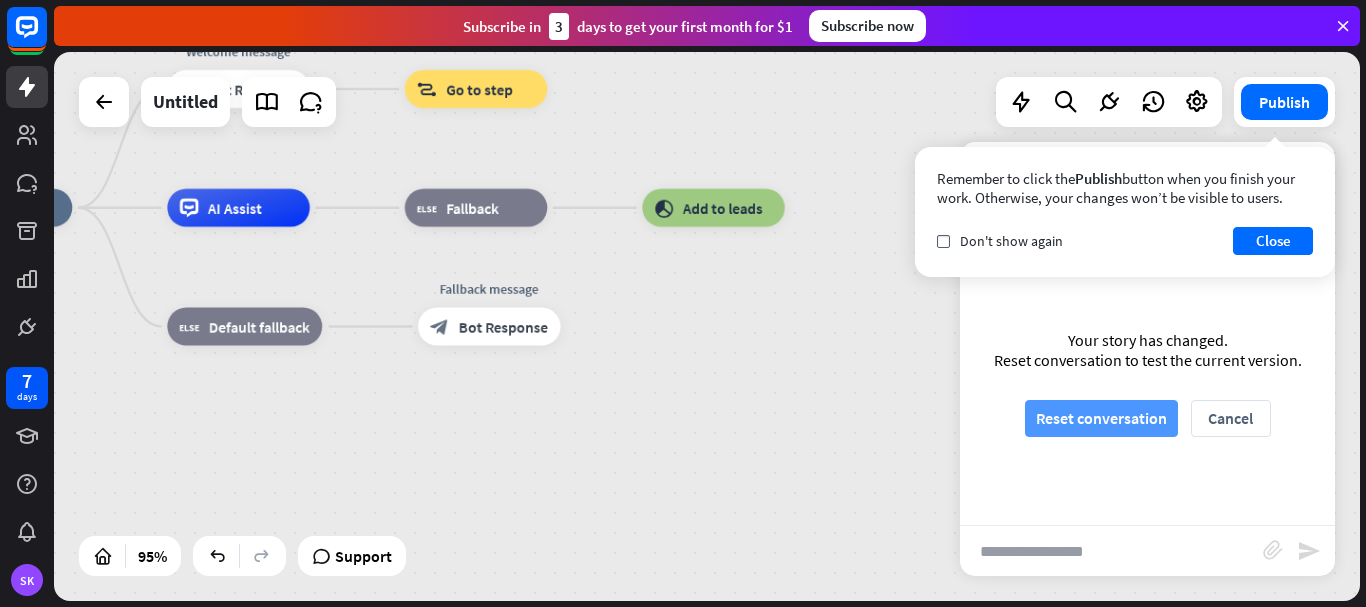 click on "Reset conversation" at bounding box center (1101, 418) 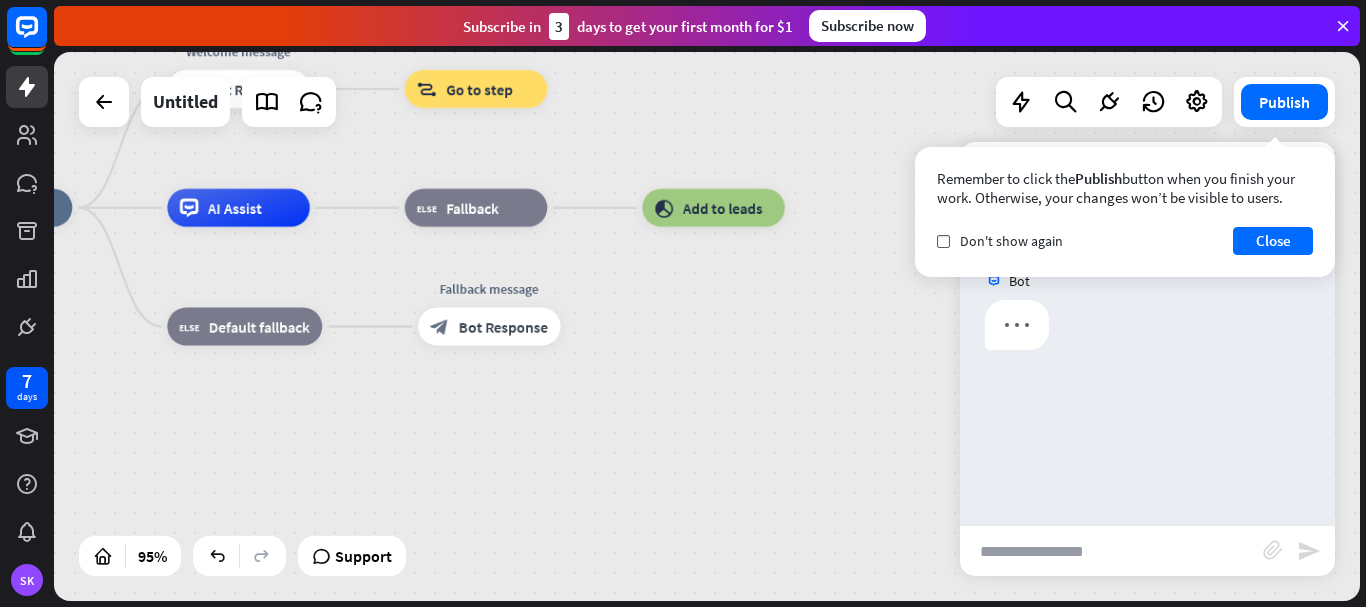 scroll, scrollTop: 0, scrollLeft: 0, axis: both 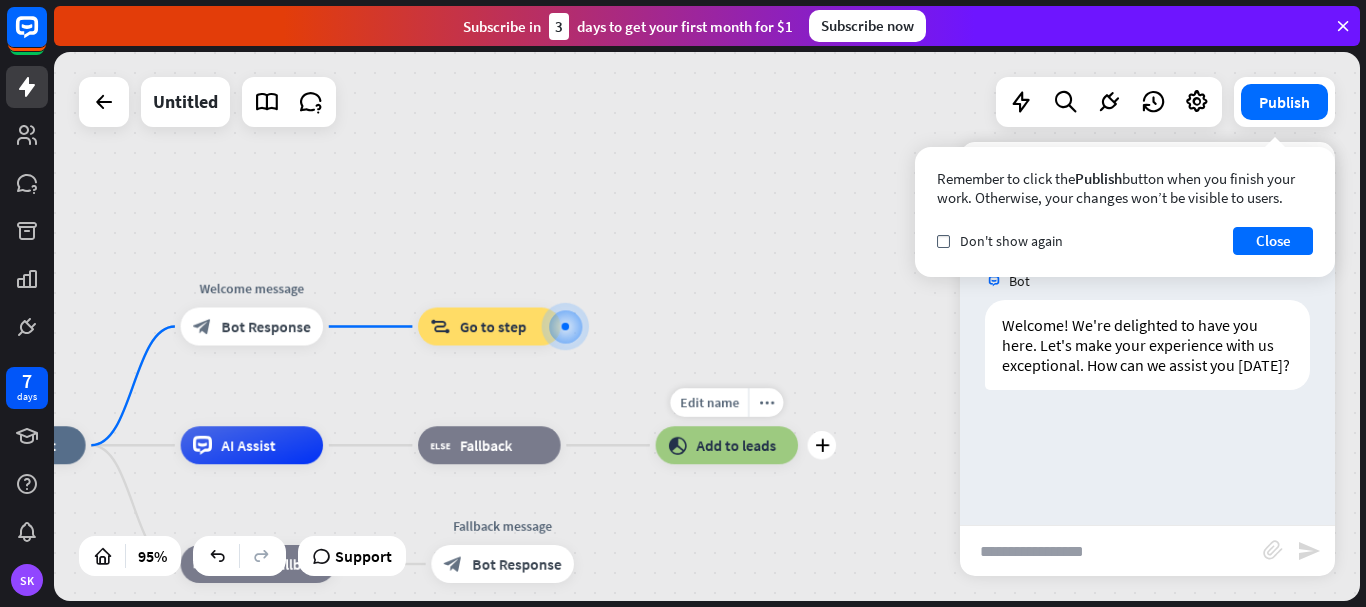 click on "Edit name   more_horiz         plus     block_add_to_segment   Add to leads" at bounding box center (727, 445) 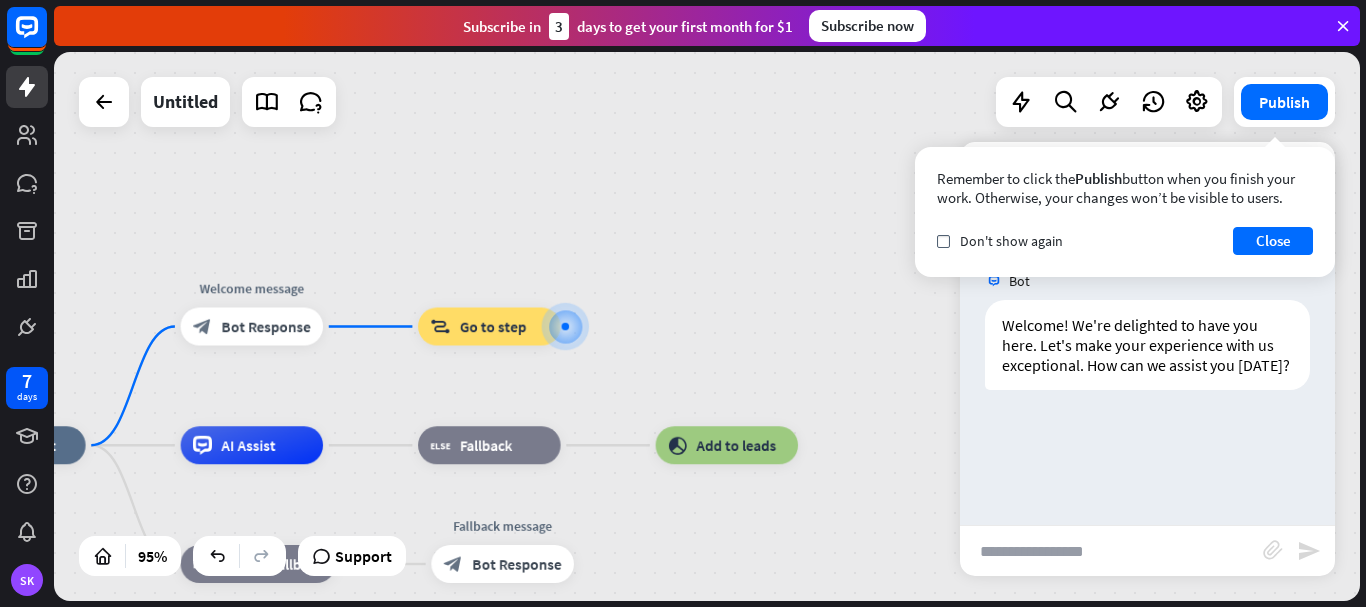 click at bounding box center [1111, 551] 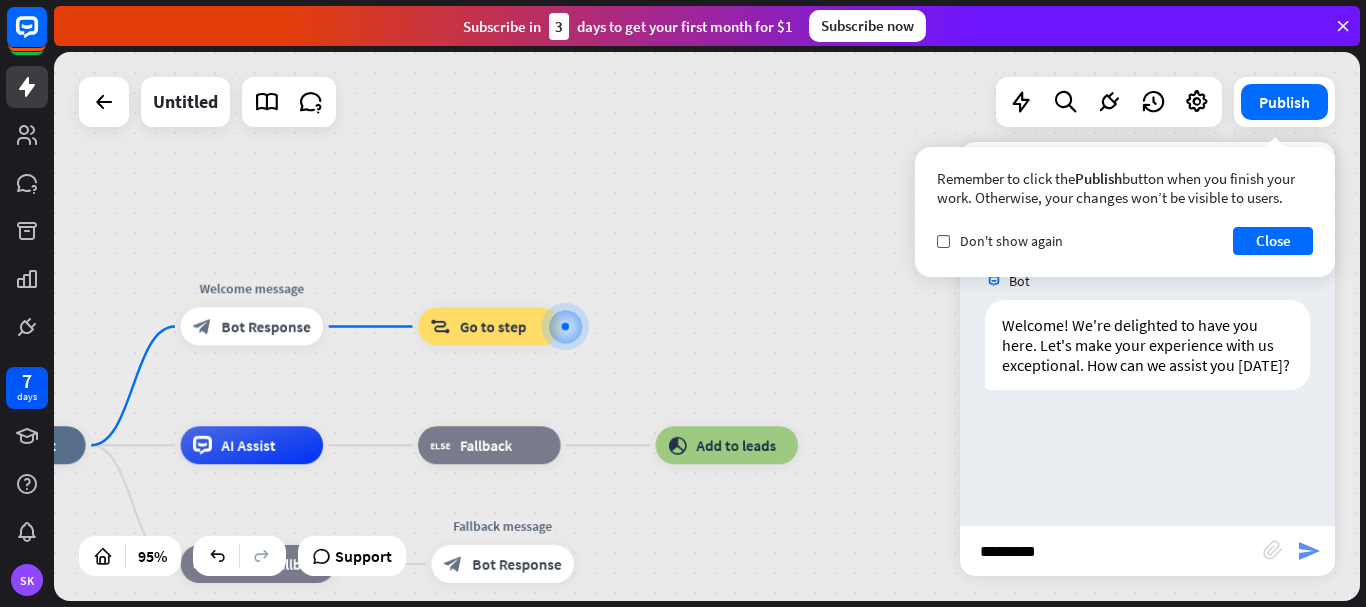 type on "*********" 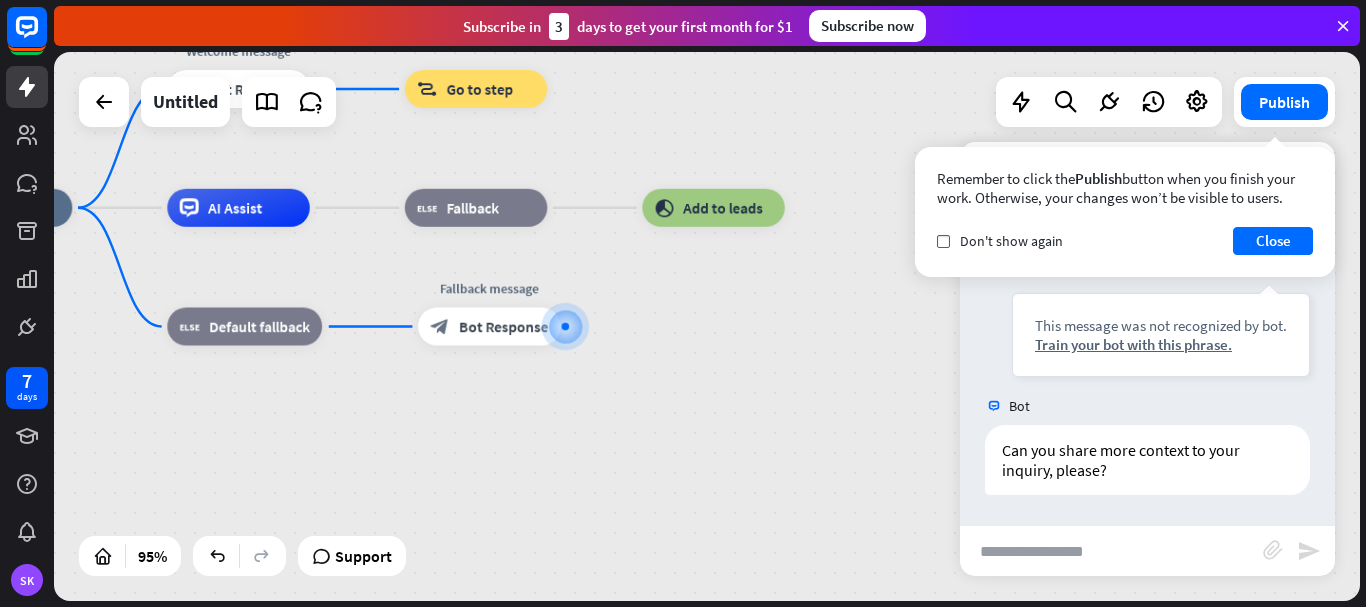 scroll, scrollTop: 235, scrollLeft: 0, axis: vertical 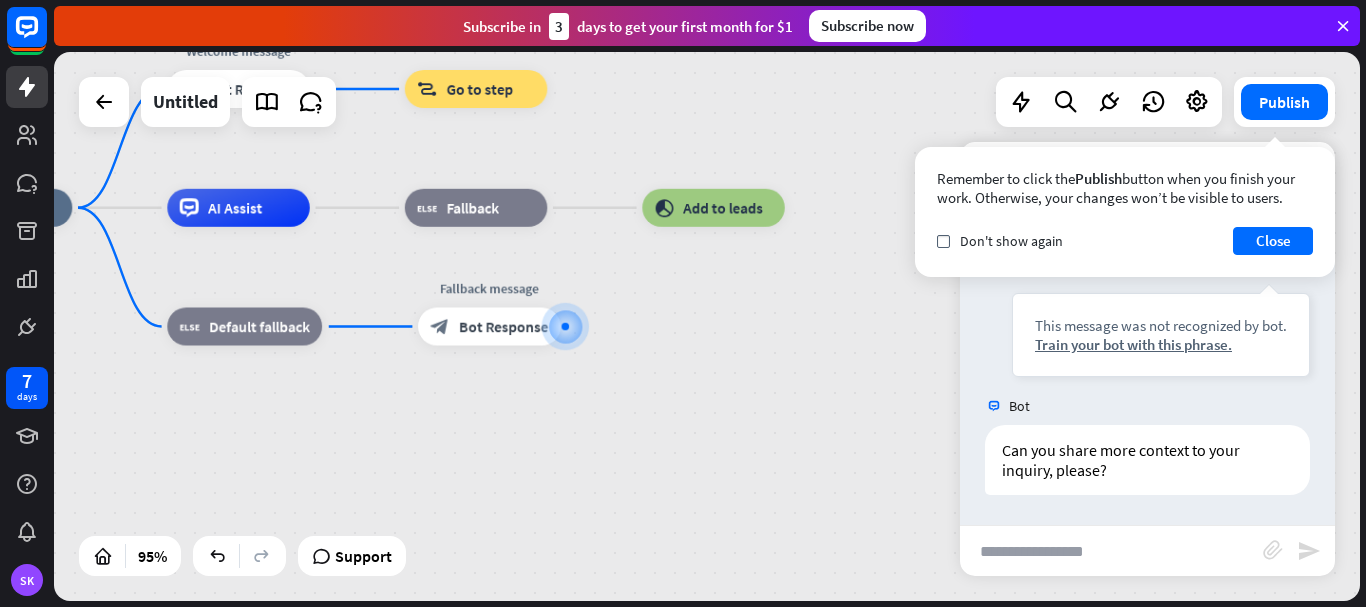 click on "home_2   Start point                 Welcome message   block_bot_response   Bot Response                   block_goto   Go to step                     AI Assist                   block_fallback   Fallback                   block_add_to_segment   Add to leads                   block_fallback   Default fallback                 Fallback message   block_bot_response   Bot Response" at bounding box center (550, 469) 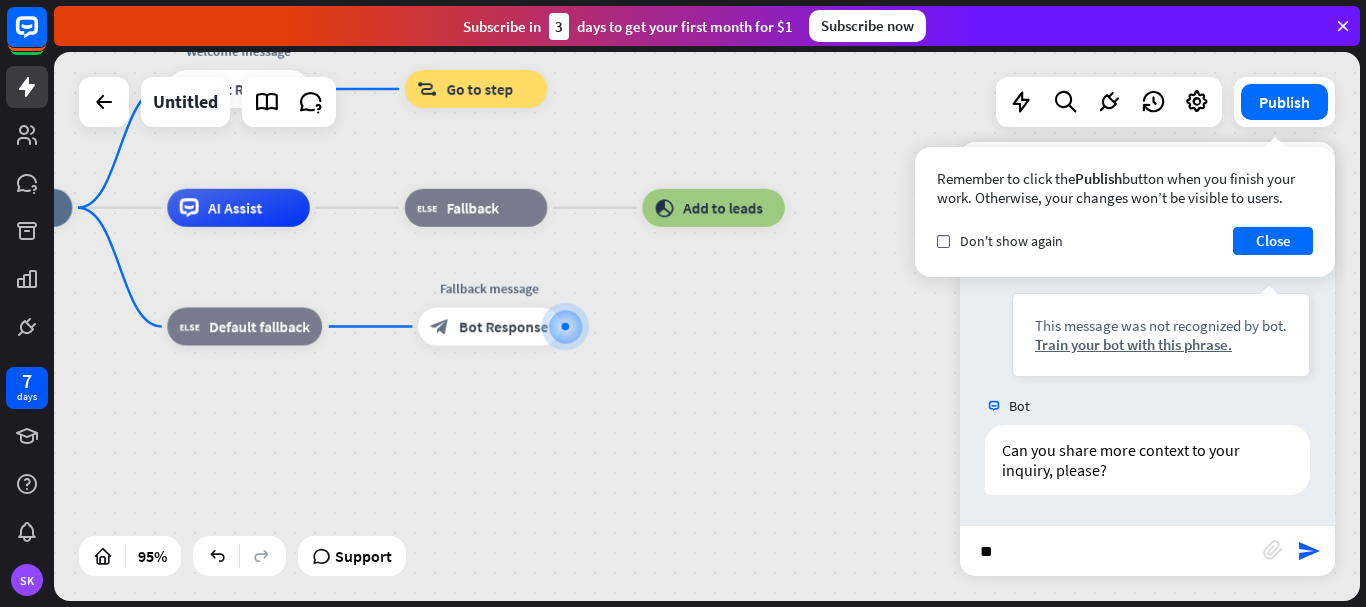 type on "*" 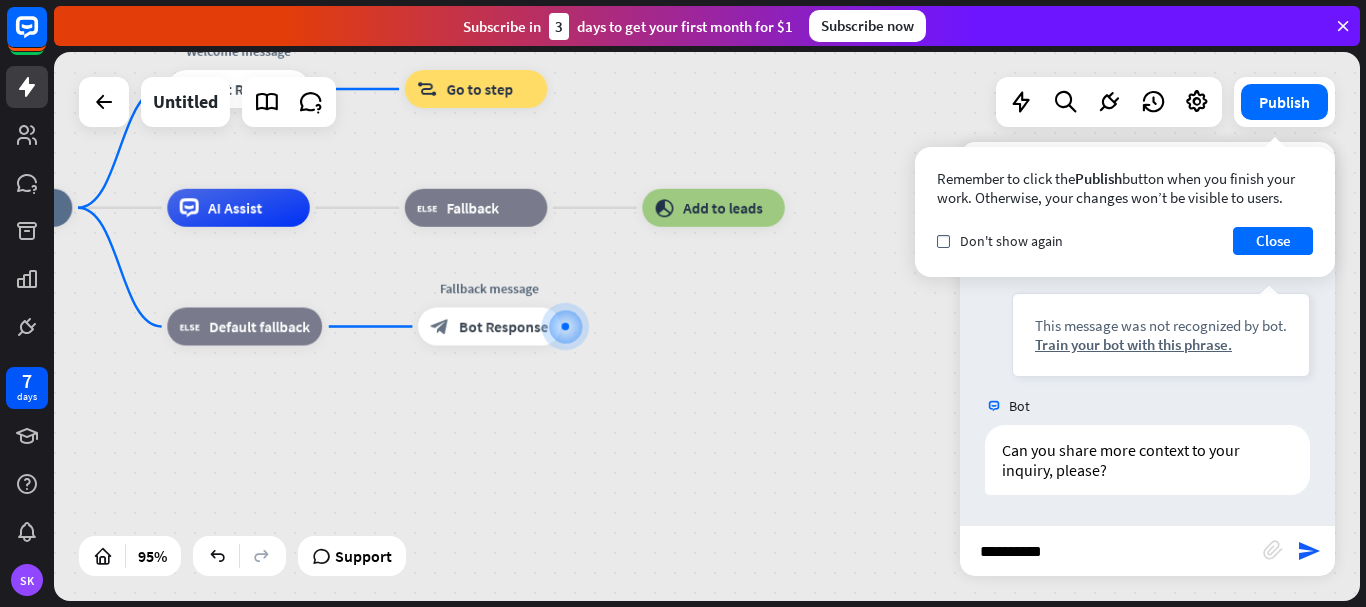 type on "**********" 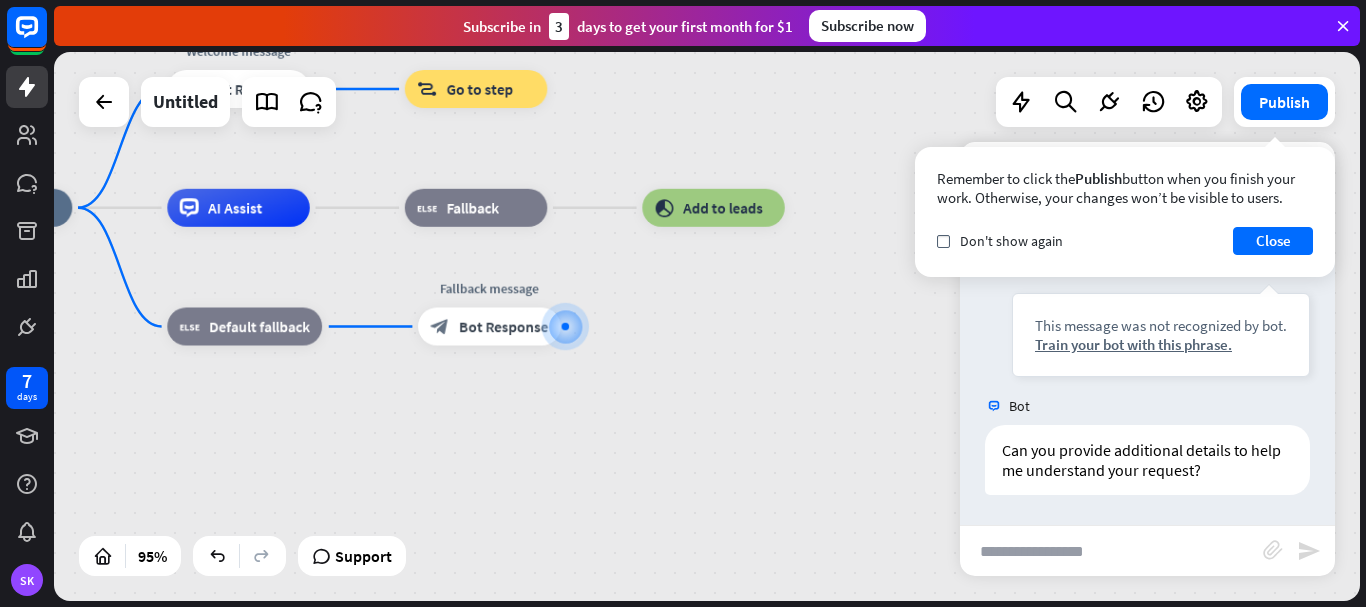 scroll, scrollTop: 555, scrollLeft: 0, axis: vertical 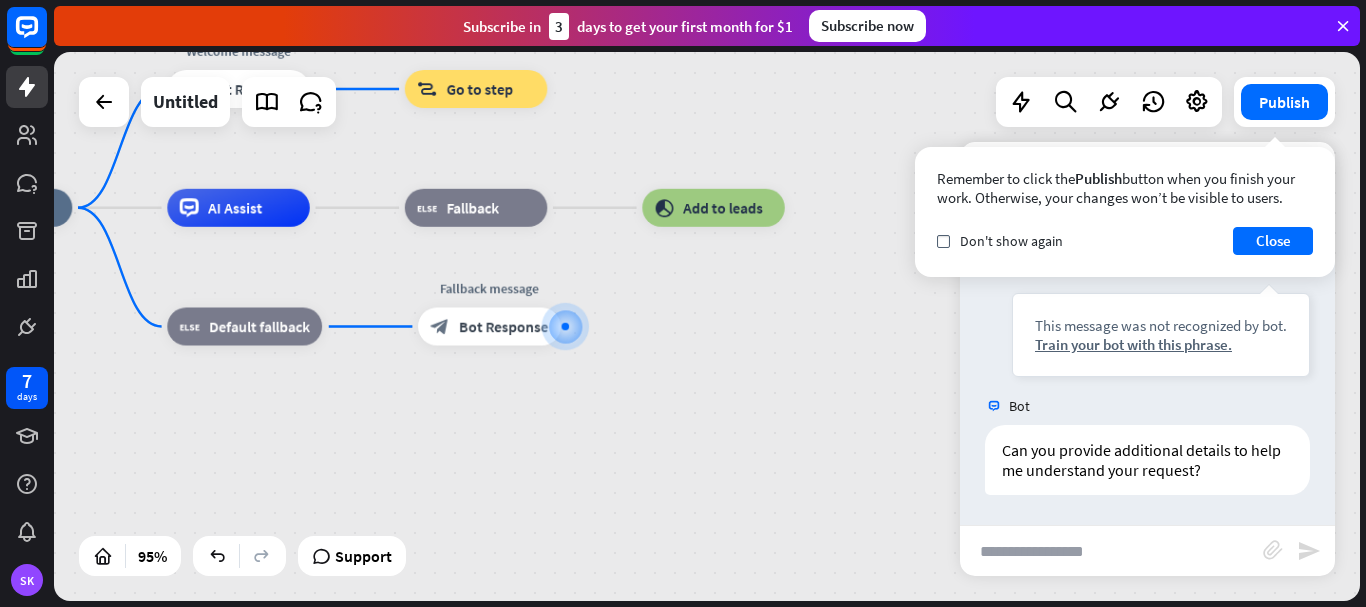 click at bounding box center (1111, 551) 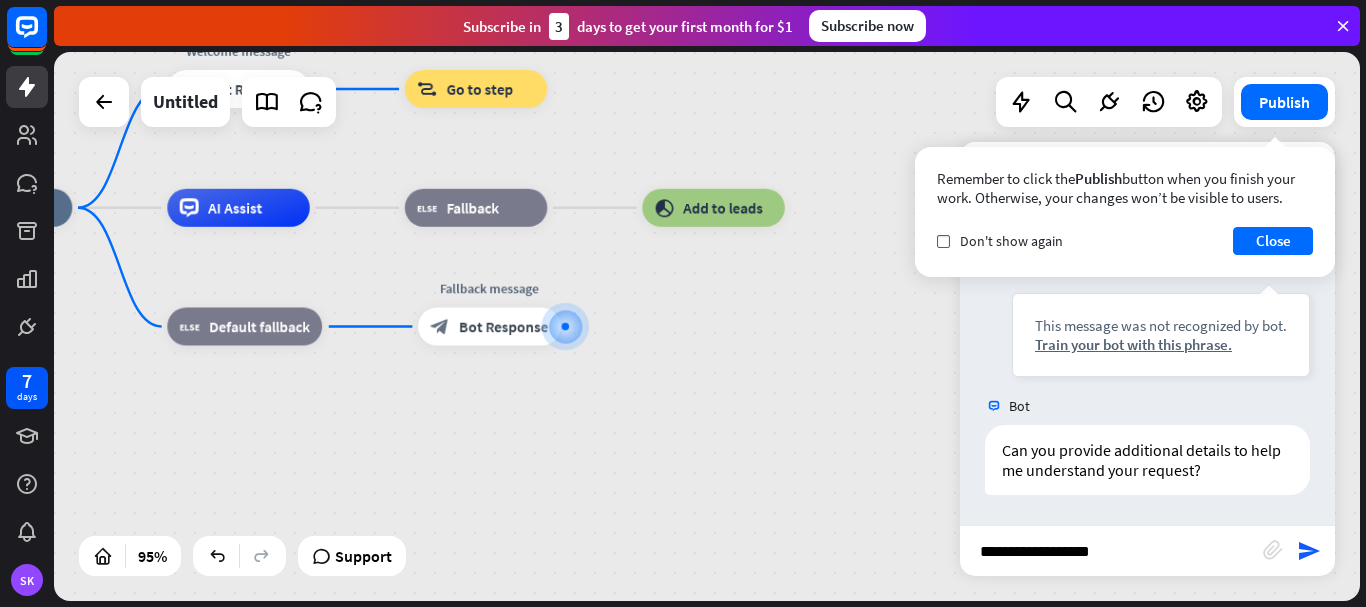 type on "**********" 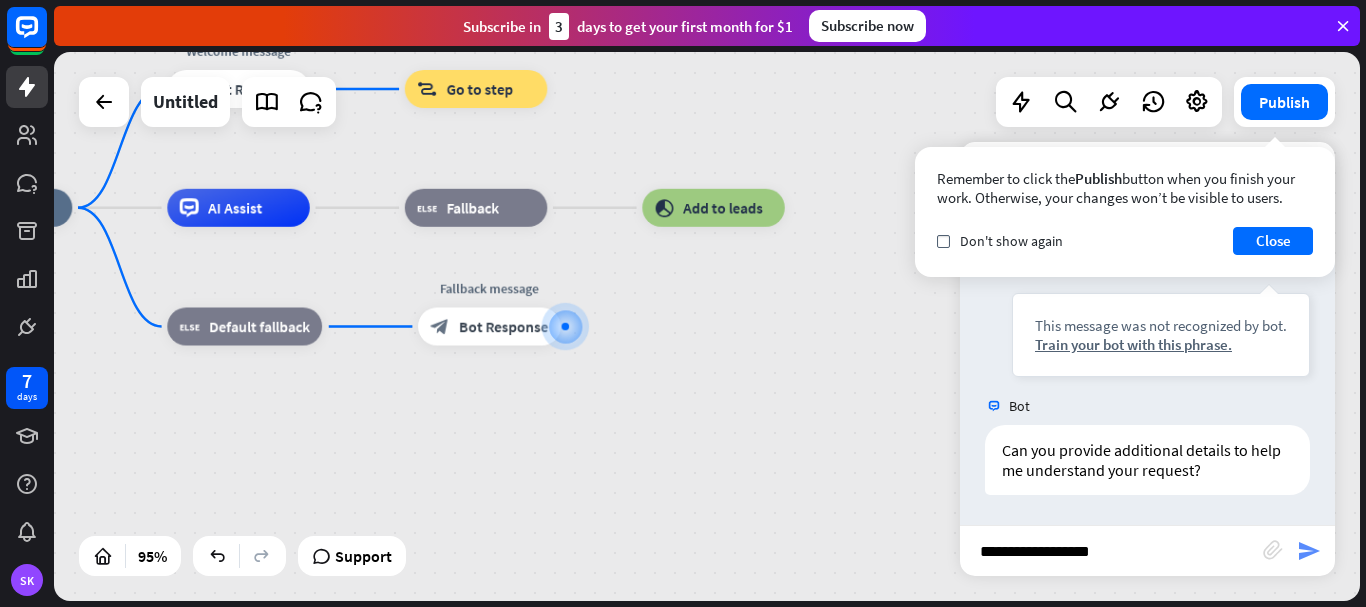 click on "send" at bounding box center (1309, 551) 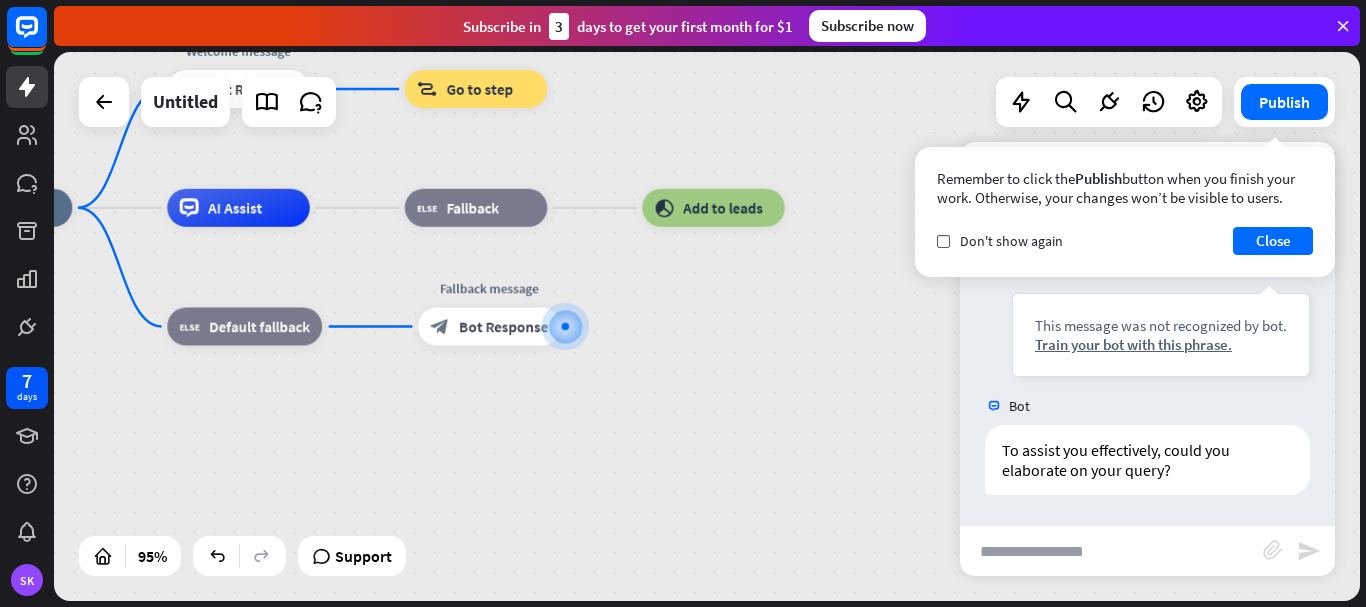 scroll, scrollTop: 875, scrollLeft: 0, axis: vertical 